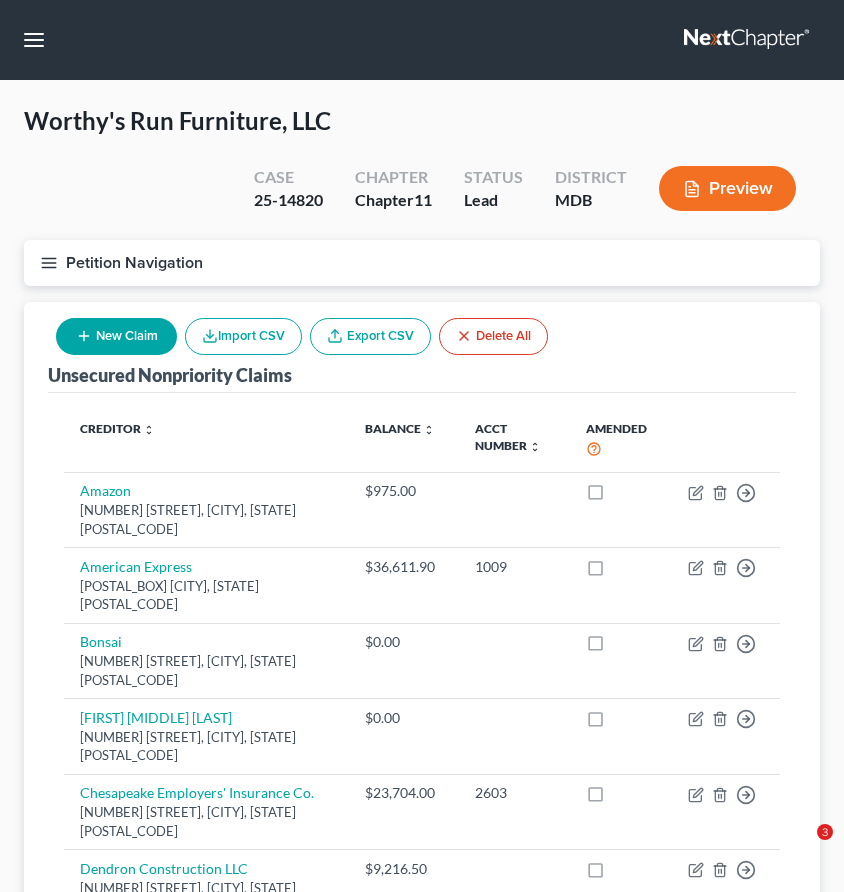 scroll, scrollTop: 0, scrollLeft: 0, axis: both 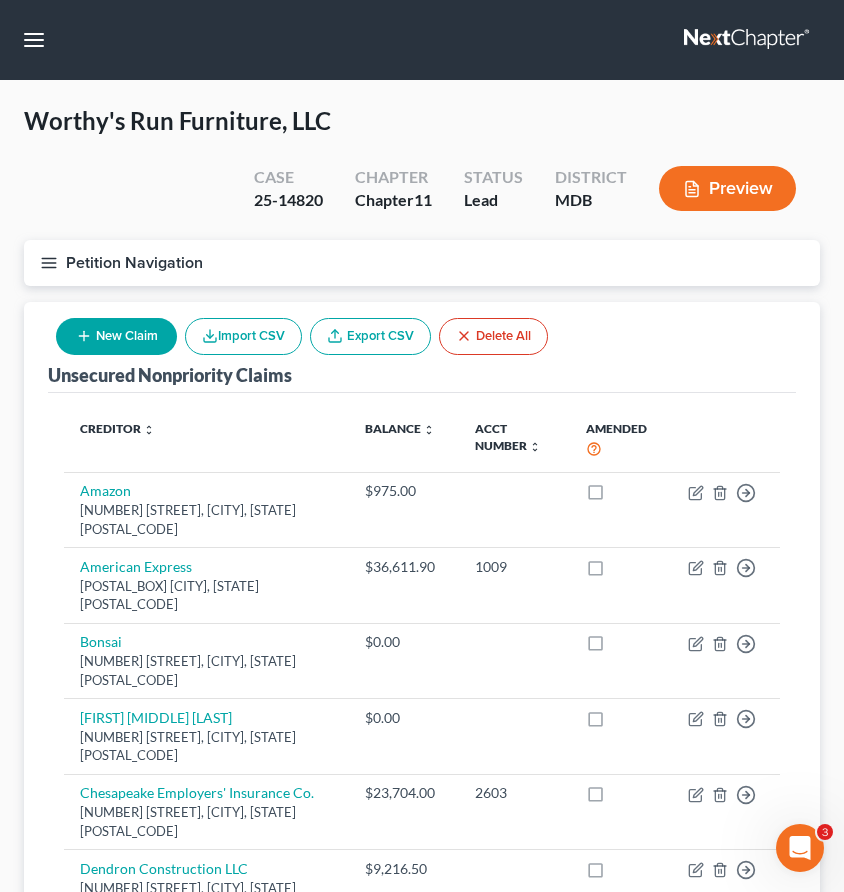 click at bounding box center [748, 40] 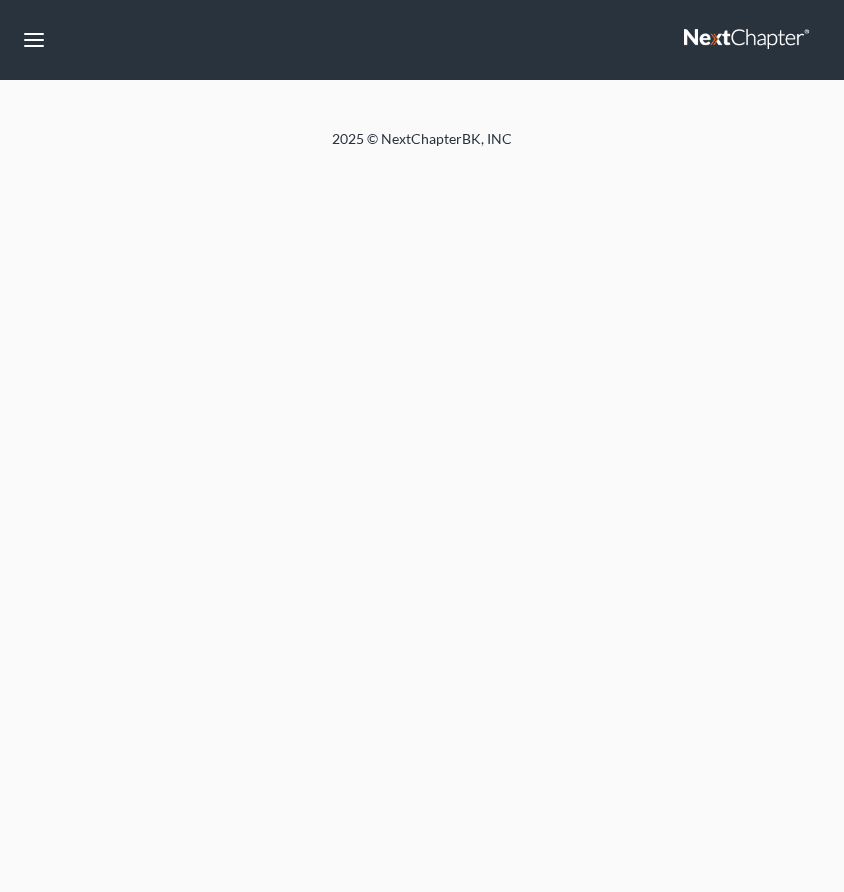 scroll, scrollTop: 0, scrollLeft: 0, axis: both 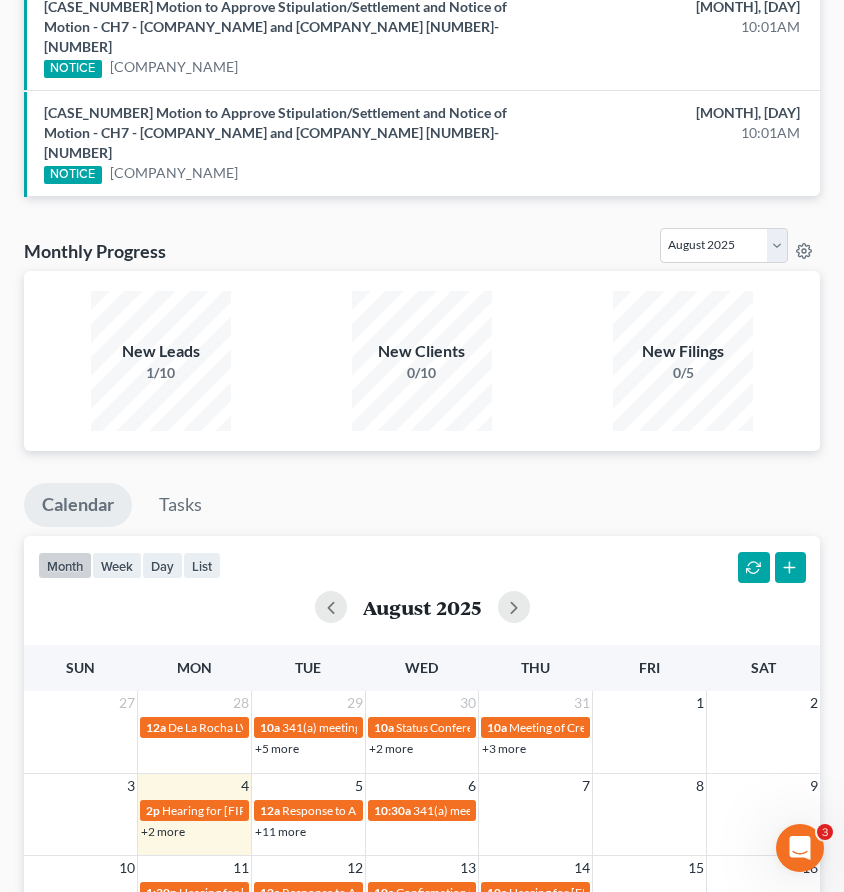 click on "+11 more" at bounding box center [280, 831] 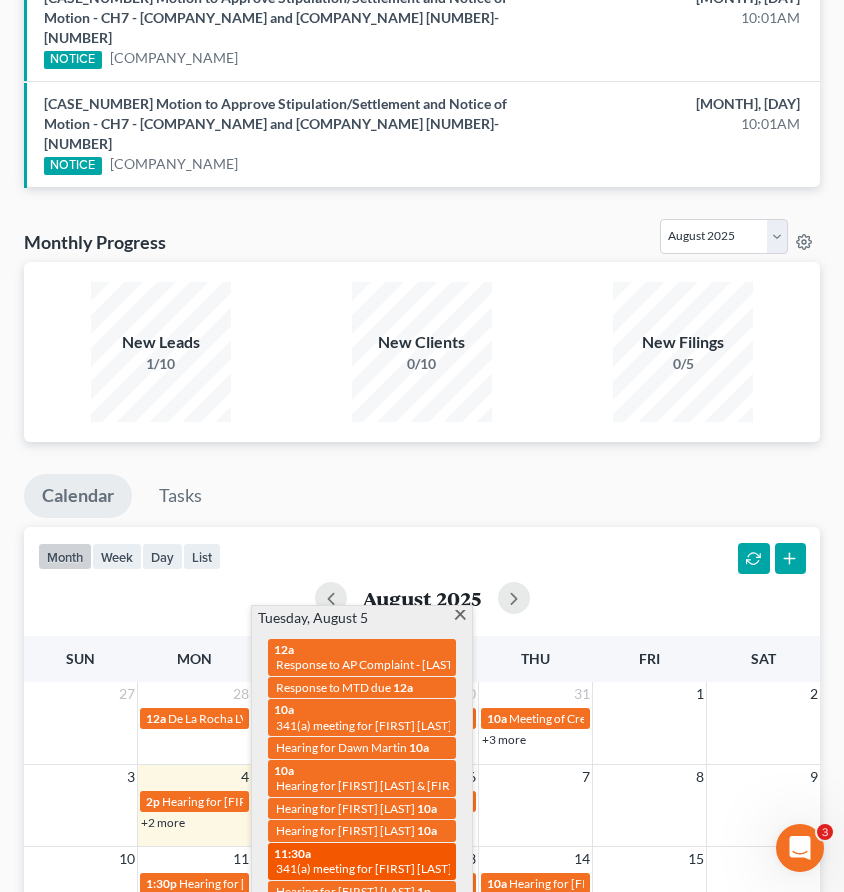 scroll, scrollTop: 1491, scrollLeft: 0, axis: vertical 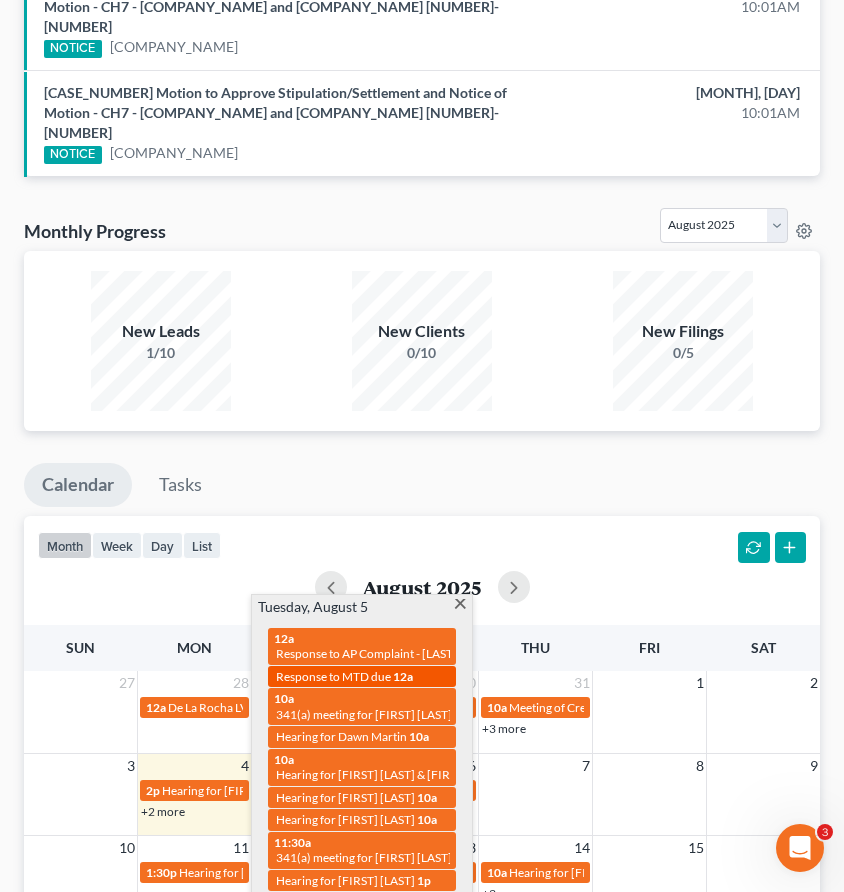 click on "Response to MTD due" at bounding box center [333, 676] 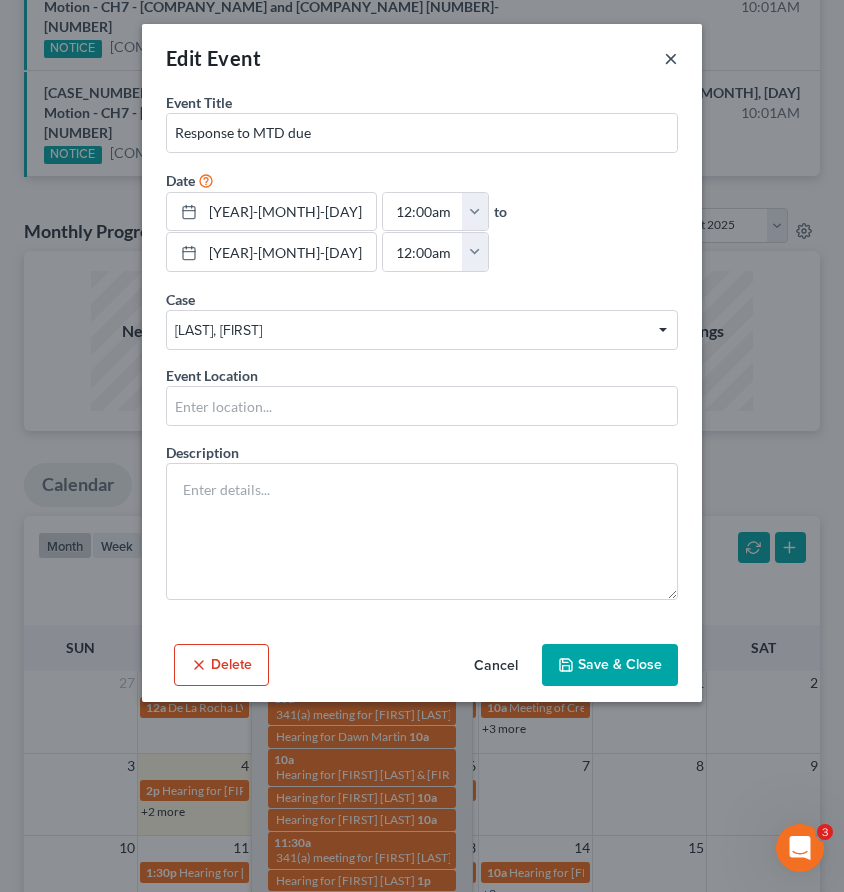 click on "×" at bounding box center [671, 58] 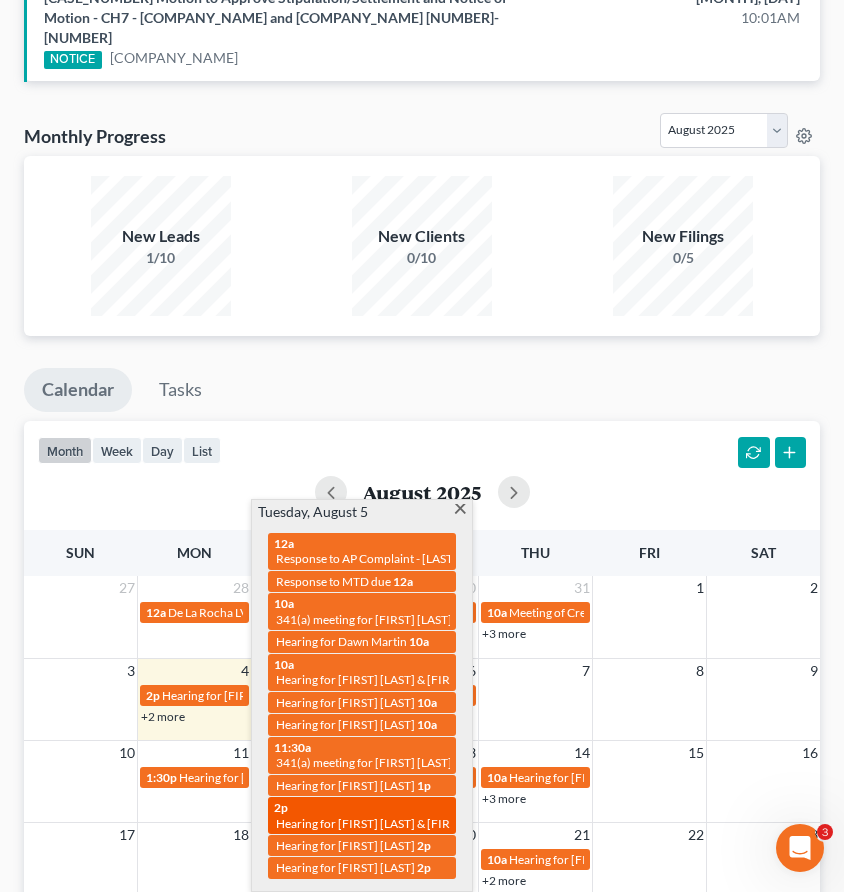 scroll, scrollTop: 1588, scrollLeft: 0, axis: vertical 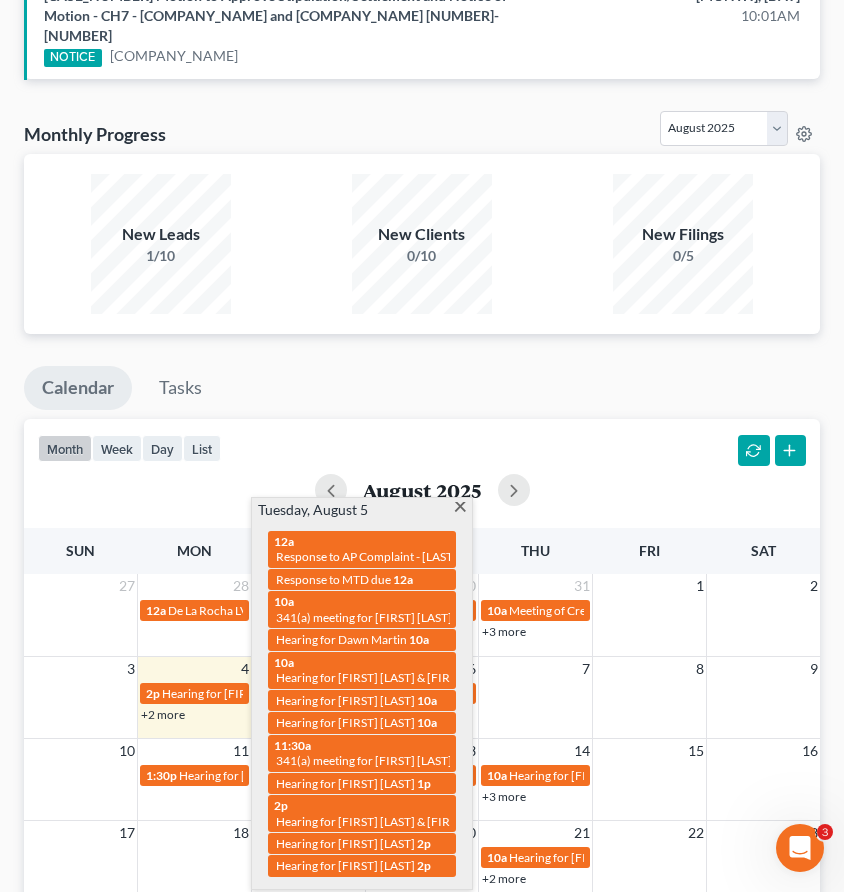 click at bounding box center [460, 508] 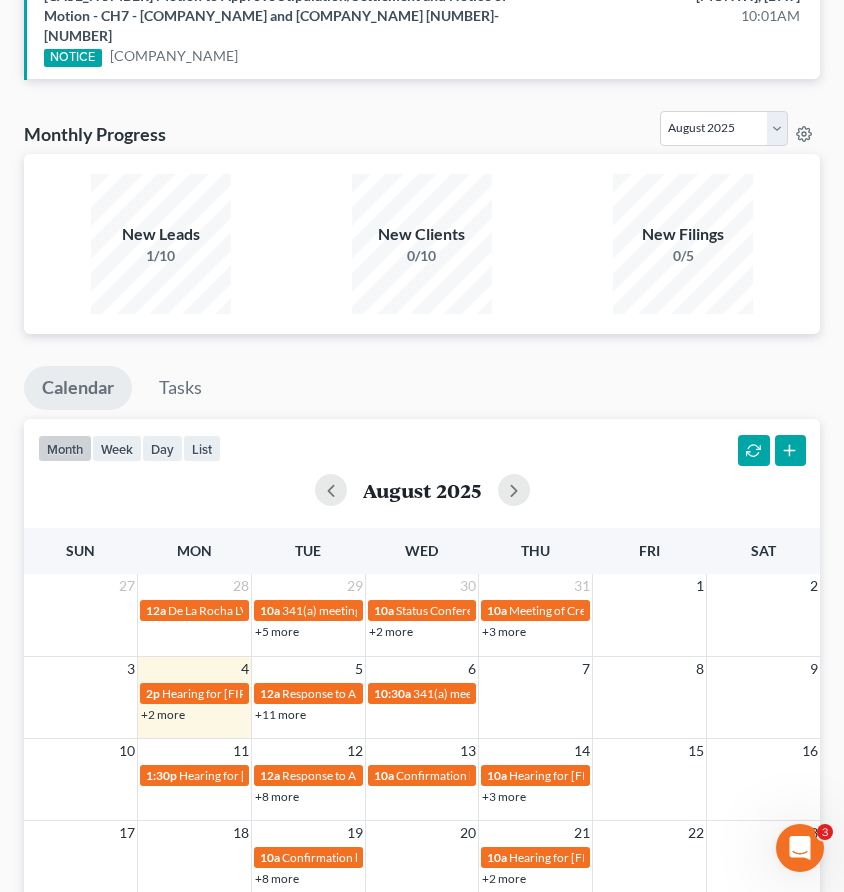 click on "+2 more" at bounding box center [391, 631] 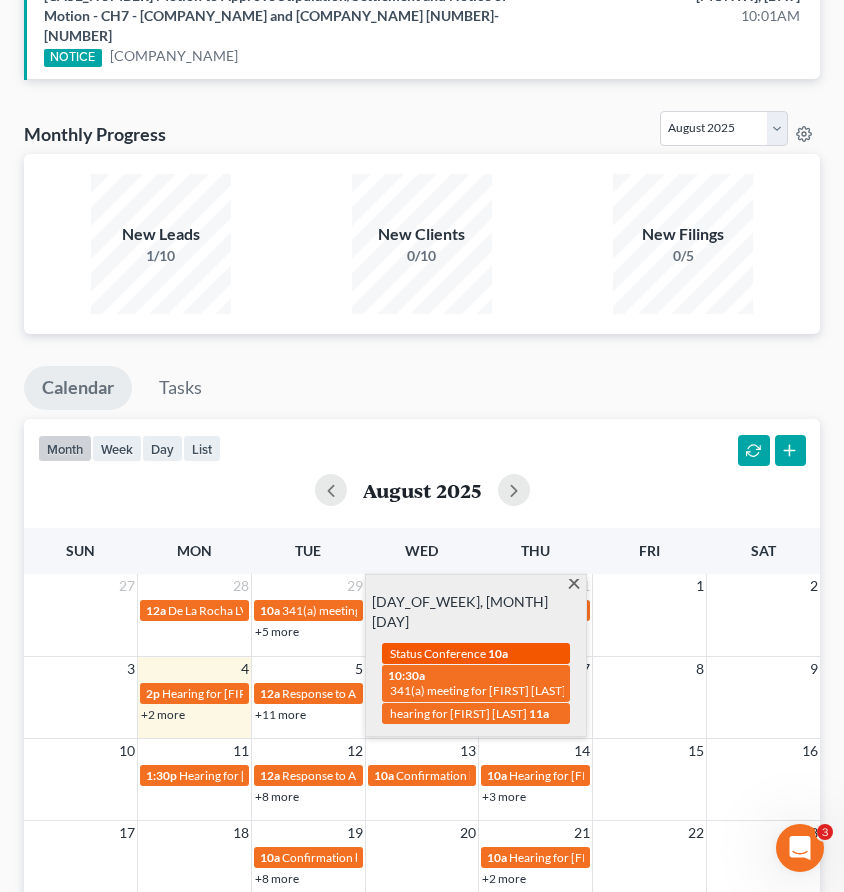 click on "Status Conference" at bounding box center [438, 653] 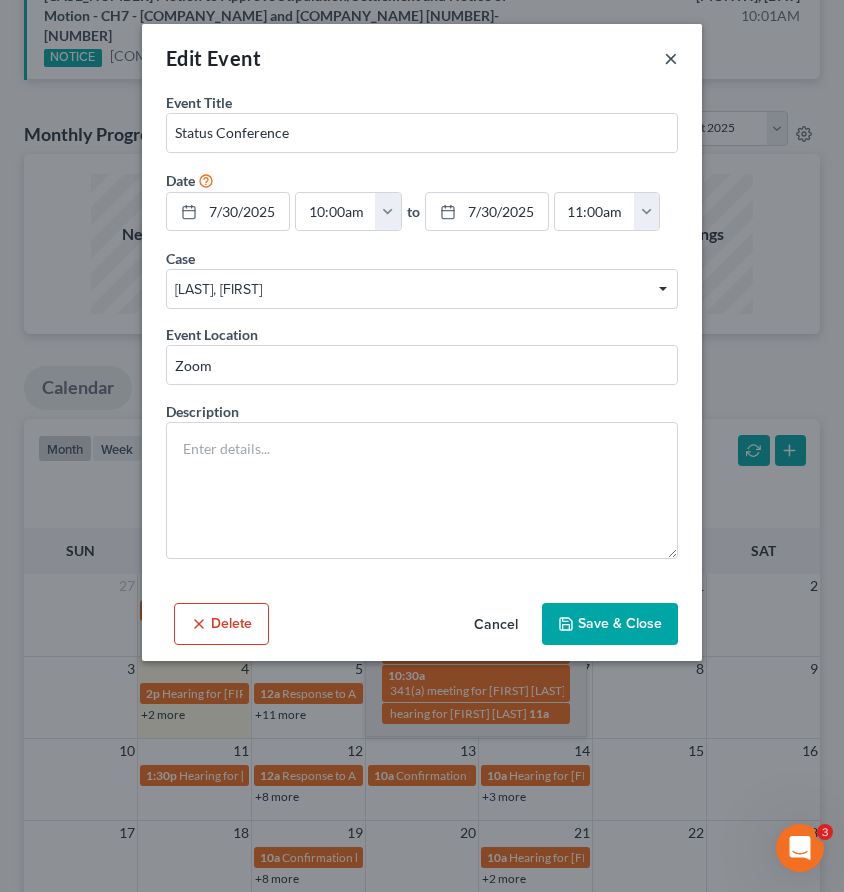 click on "×" at bounding box center (671, 58) 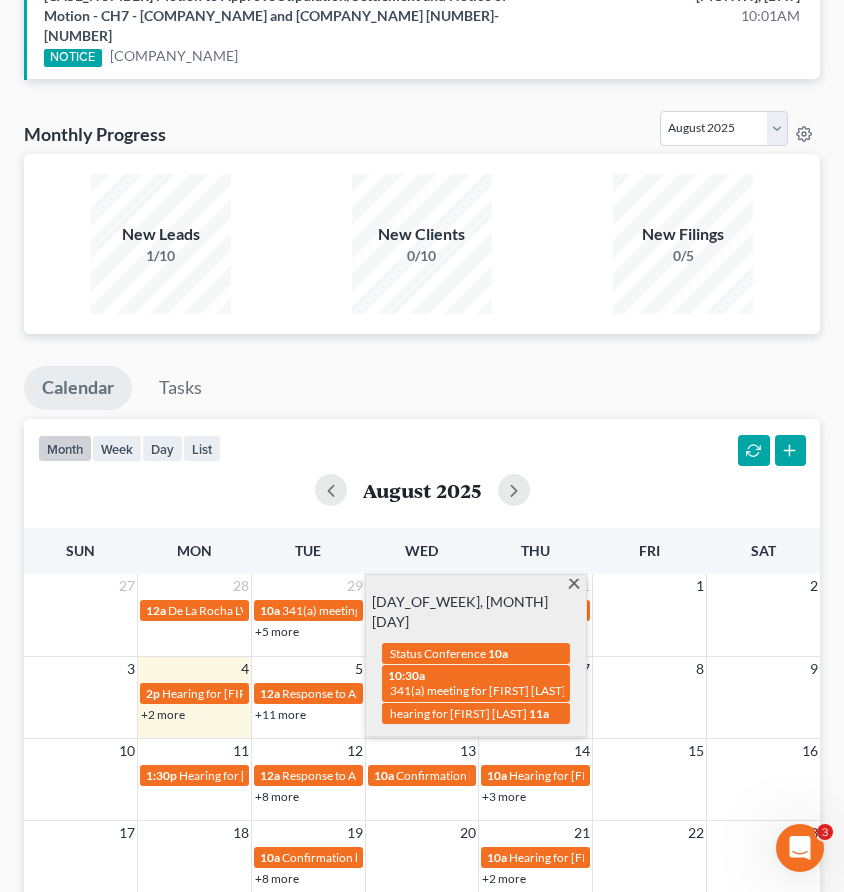 click at bounding box center (574, 585) 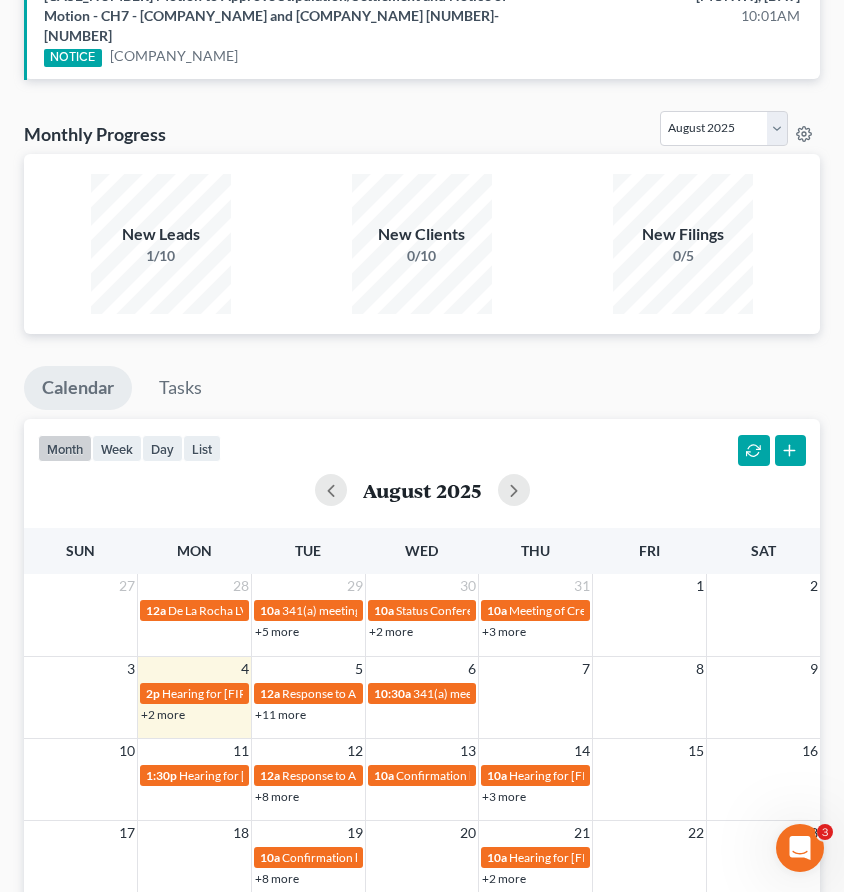 click on "+11 more" at bounding box center [280, 714] 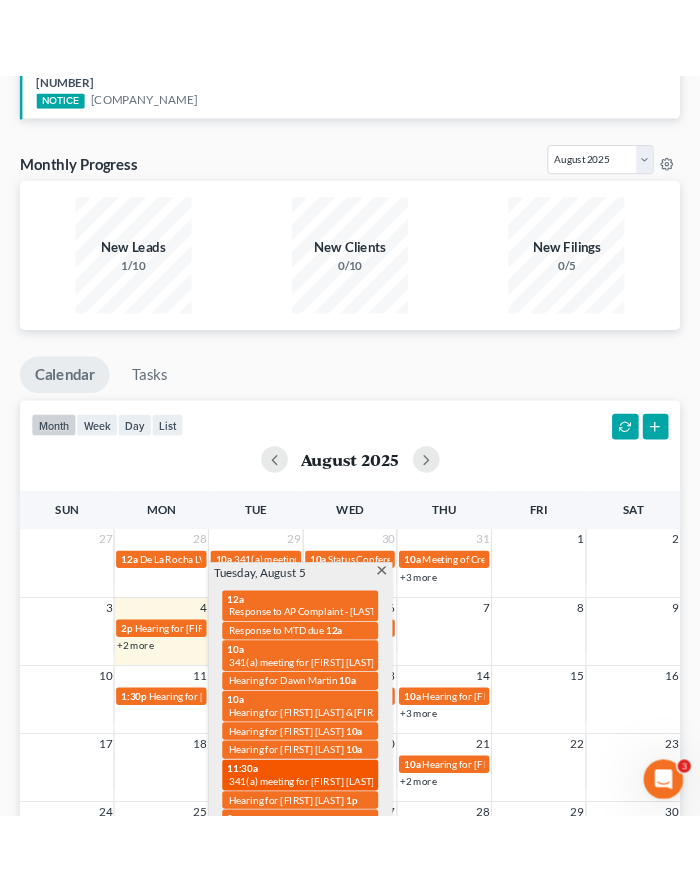 scroll, scrollTop: 1637, scrollLeft: 0, axis: vertical 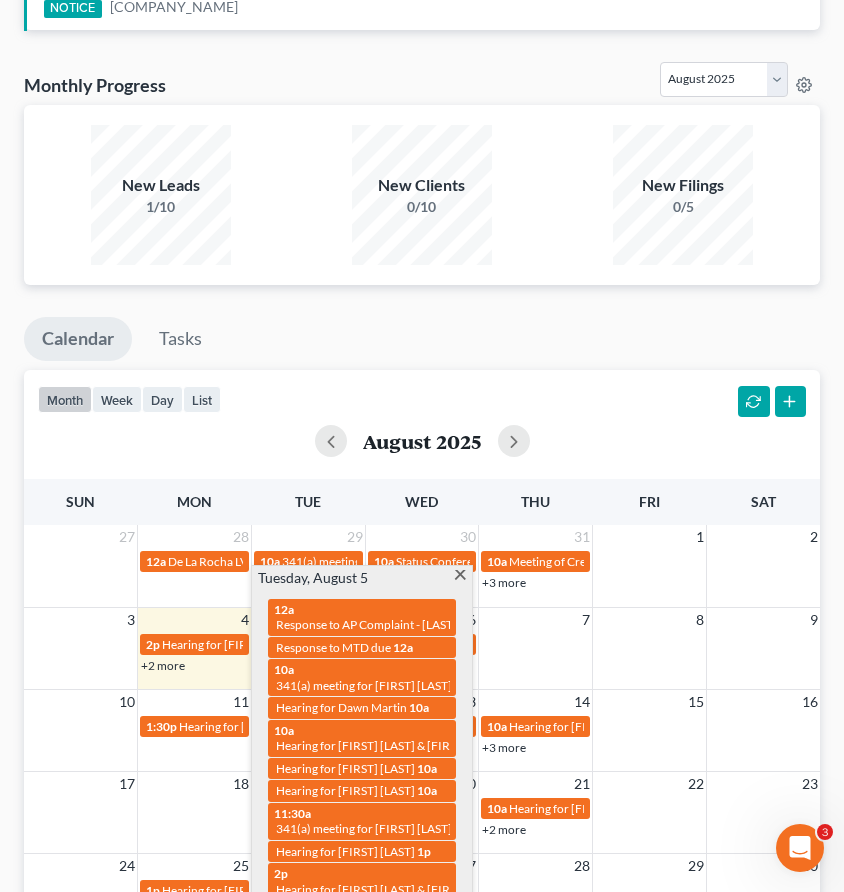 click at bounding box center [460, 576] 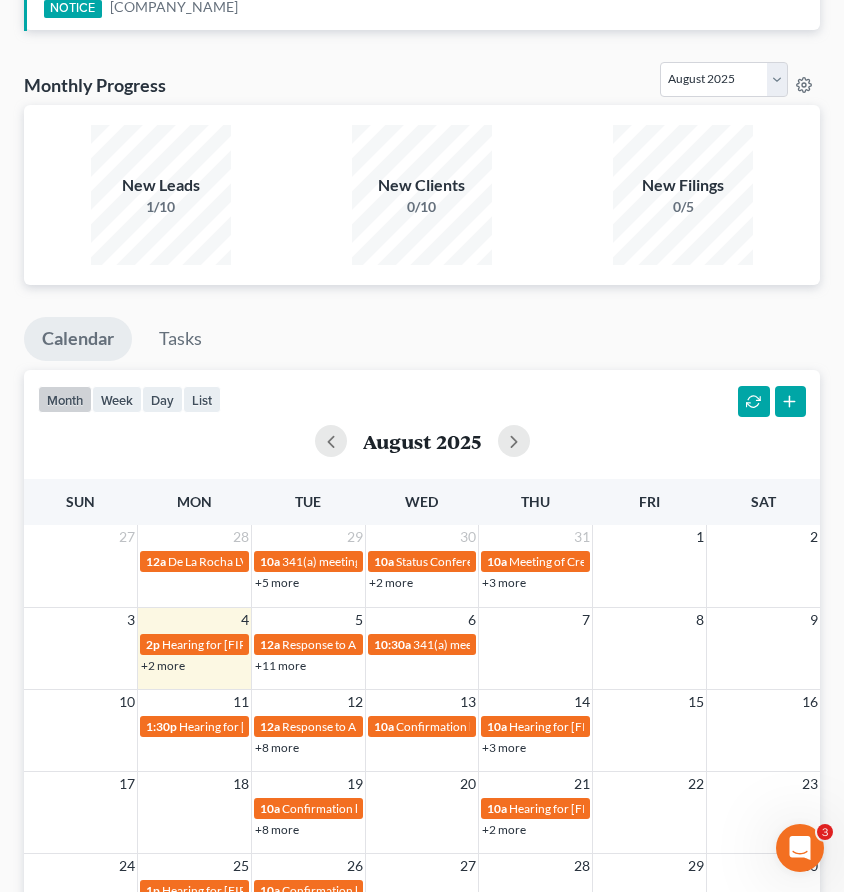 click on "+8 more" at bounding box center (277, 747) 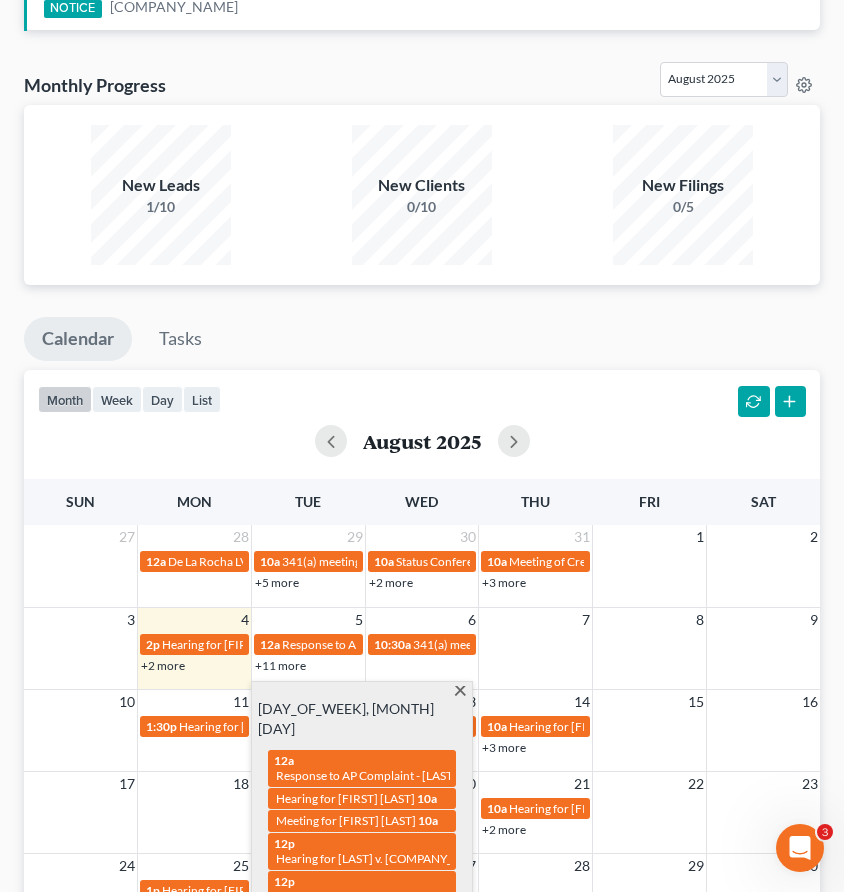 click at bounding box center (460, 692) 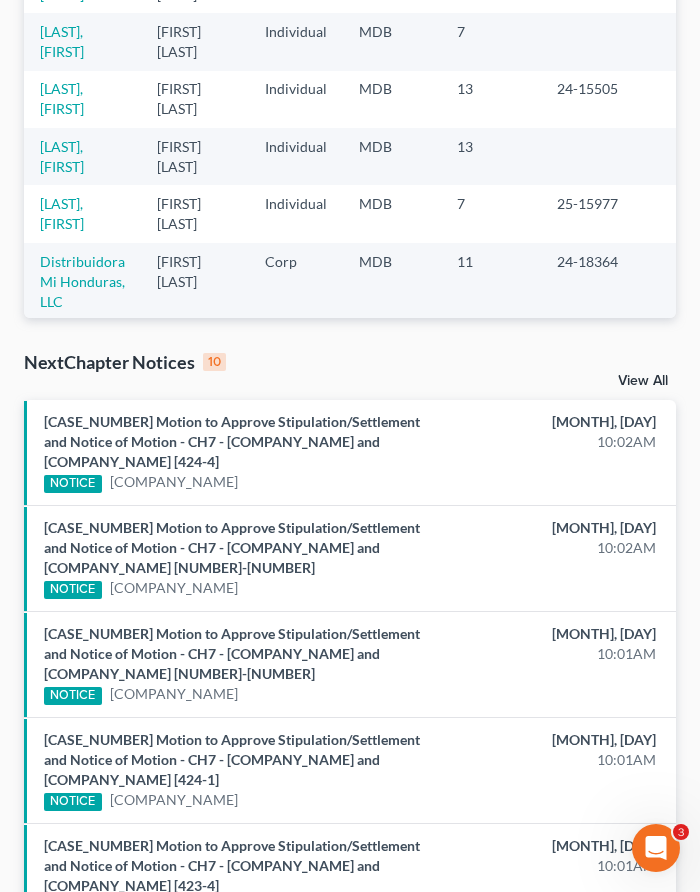 scroll, scrollTop: 0, scrollLeft: 0, axis: both 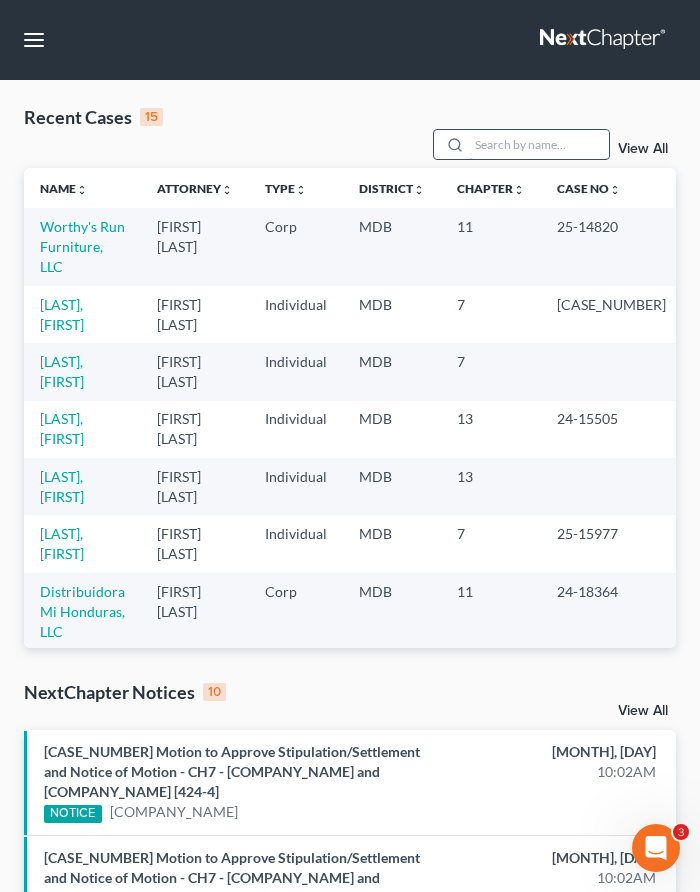 click at bounding box center (539, 144) 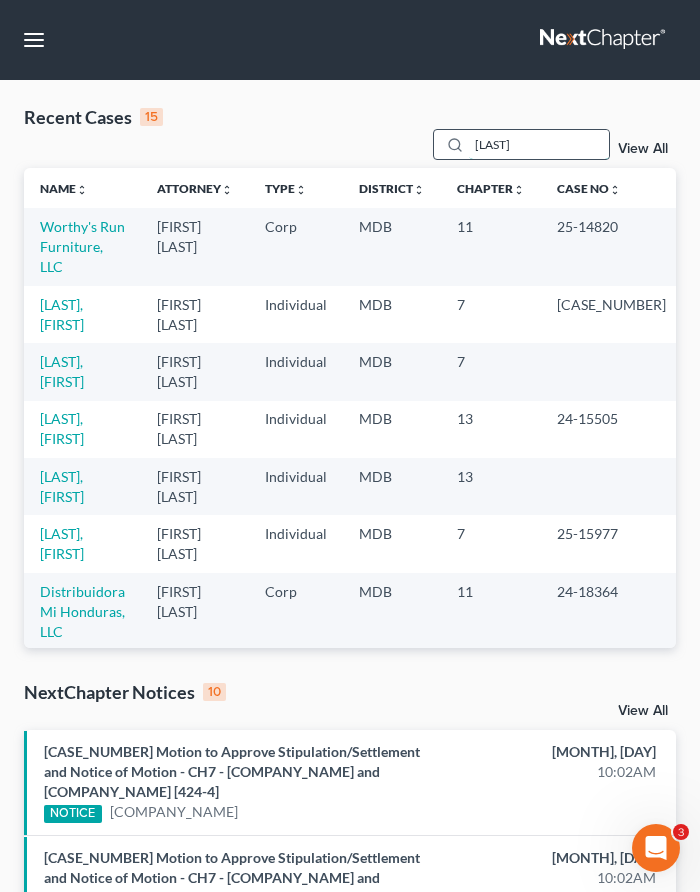 type on "[LAST]" 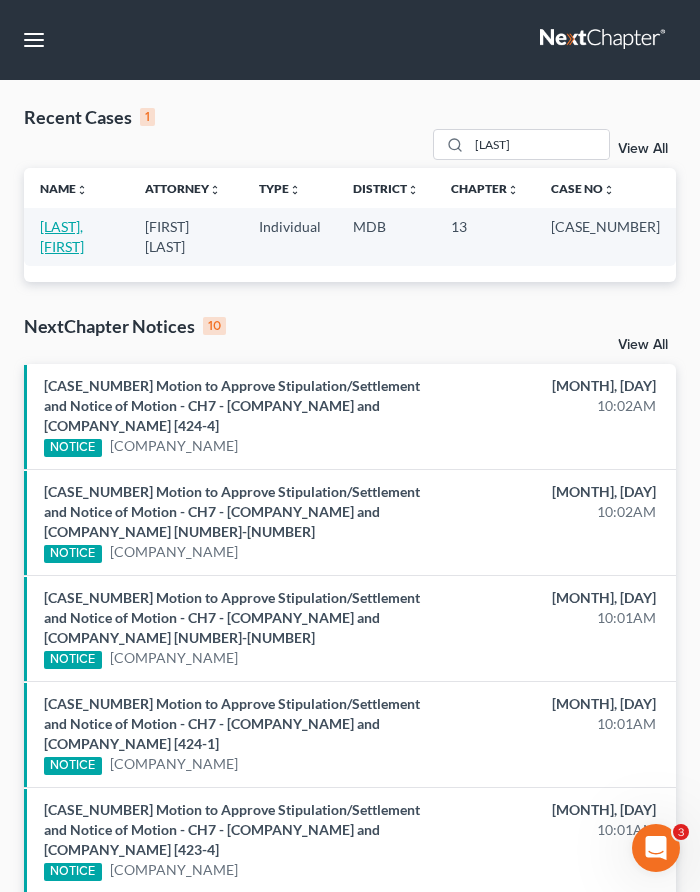 click on "[LAST], [FIRST]" at bounding box center (62, 236) 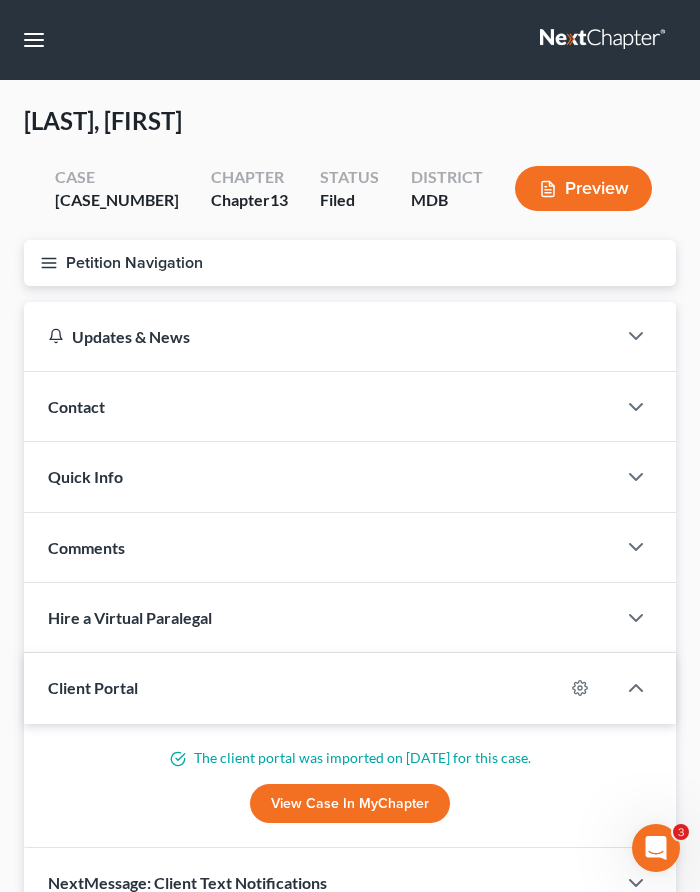 click on "Petition Navigation" at bounding box center [350, 263] 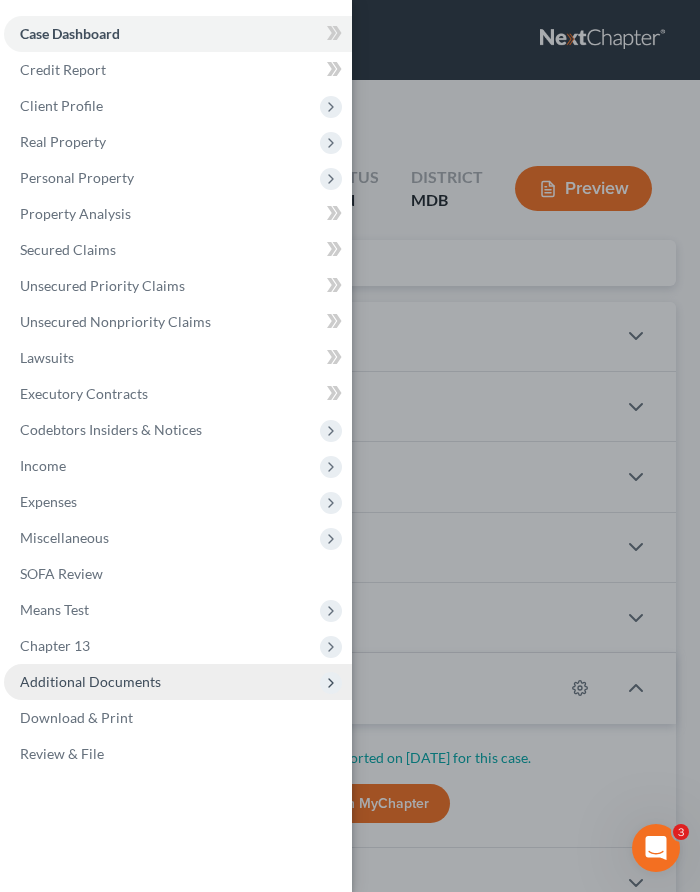 click on "Additional Documents" at bounding box center (90, 681) 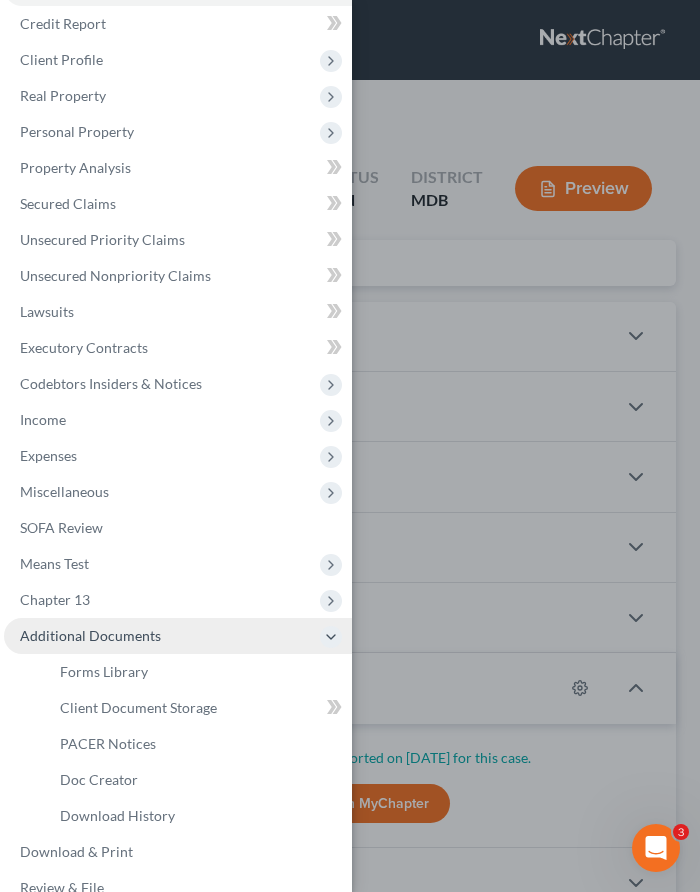 scroll, scrollTop: 54, scrollLeft: 0, axis: vertical 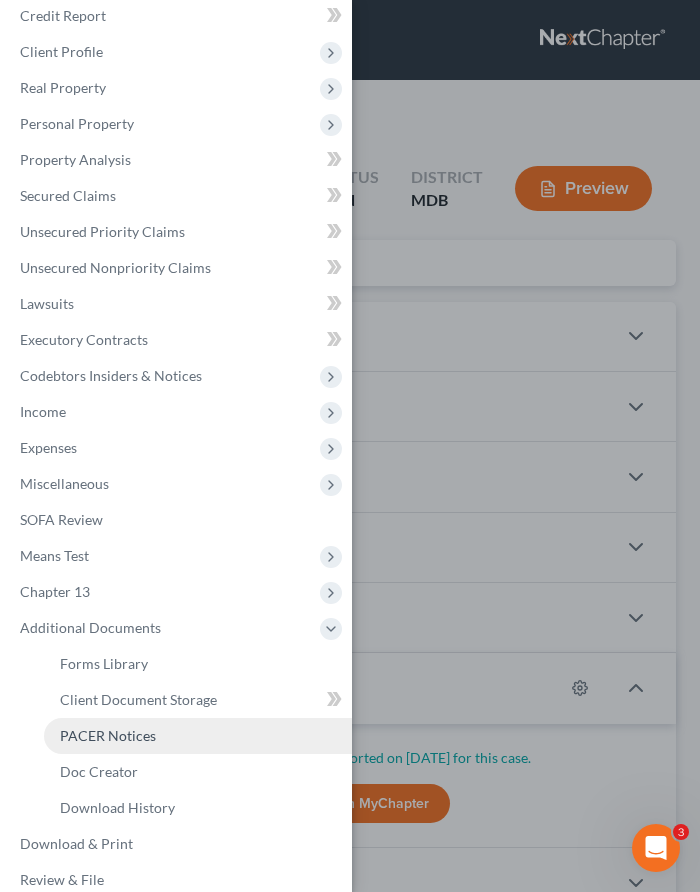 click on "PACER Notices" at bounding box center [108, 735] 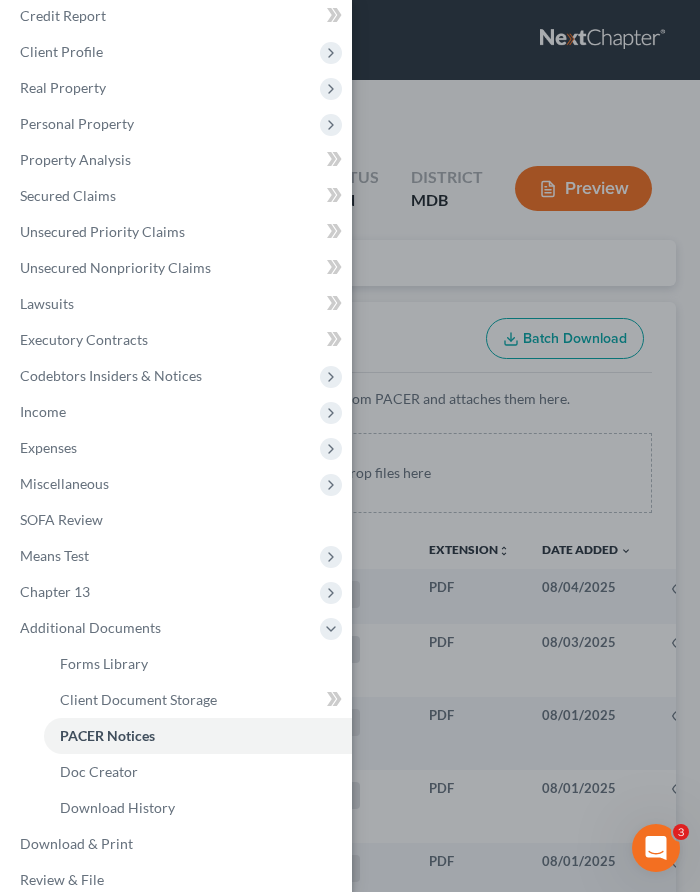 click on "Case Dashboard
Payments
Invoices
Payments
Payments
Credit Report
Client Profile" at bounding box center (350, 446) 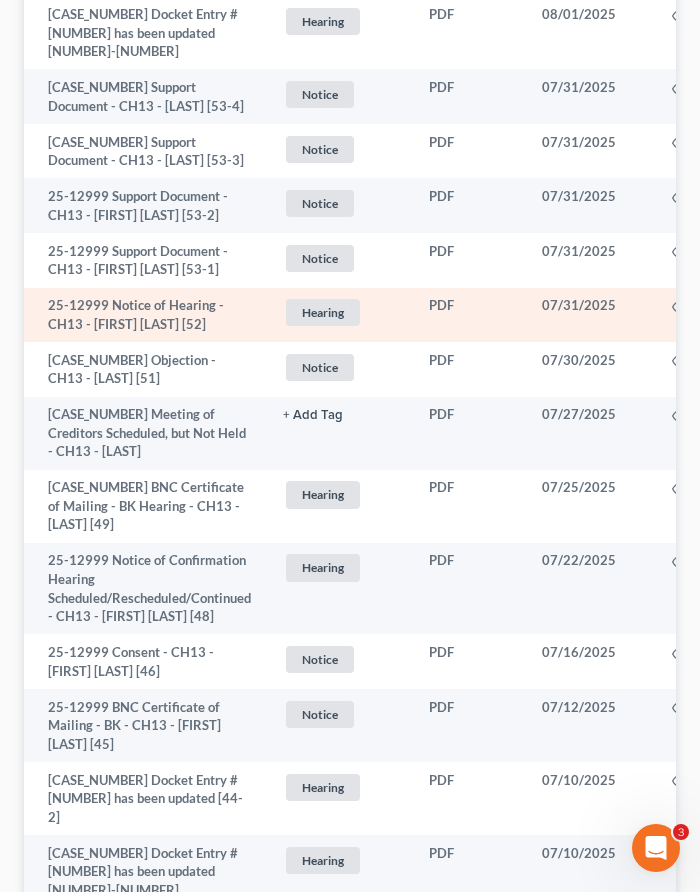 scroll, scrollTop: 934, scrollLeft: 0, axis: vertical 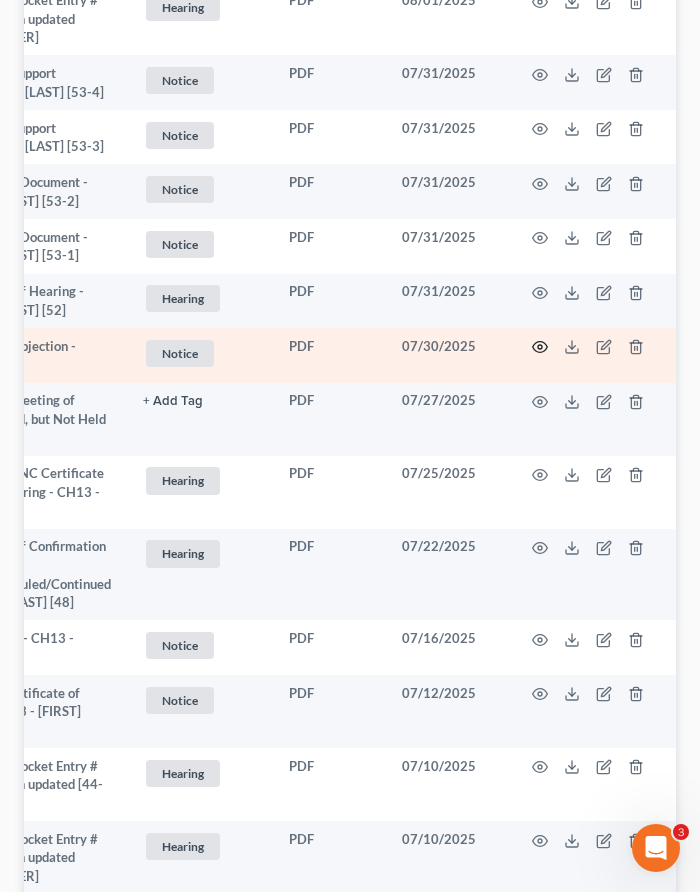click 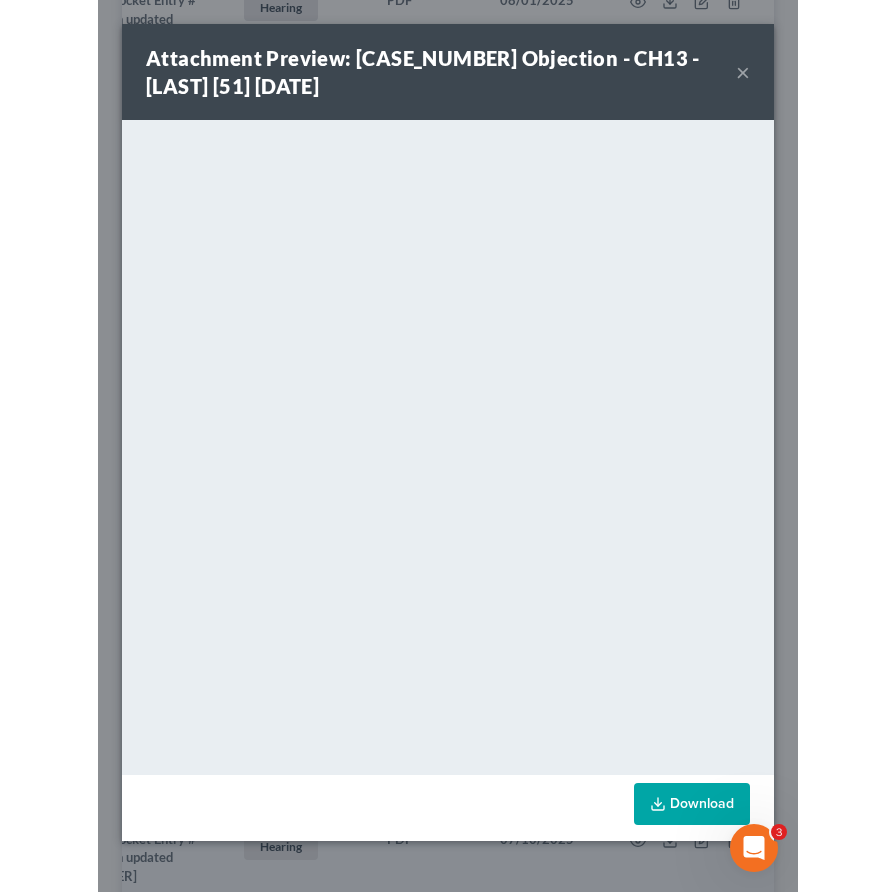 scroll, scrollTop: 868, scrollLeft: 0, axis: vertical 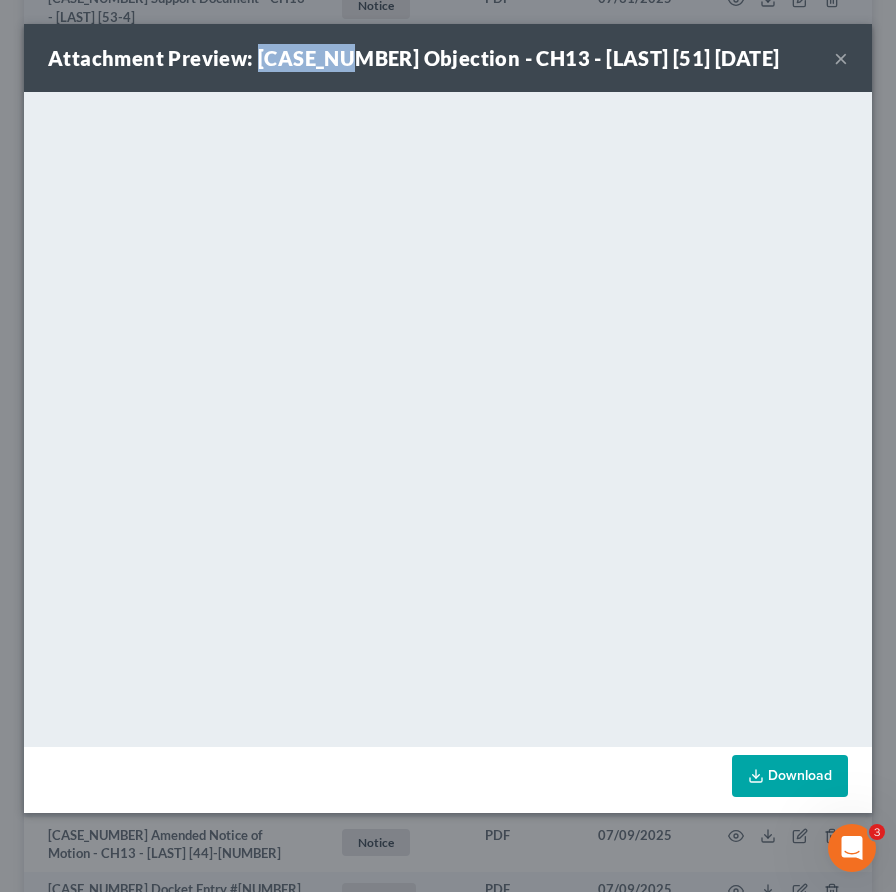 drag, startPoint x: 343, startPoint y: 57, endPoint x: 259, endPoint y: 56, distance: 84.00595 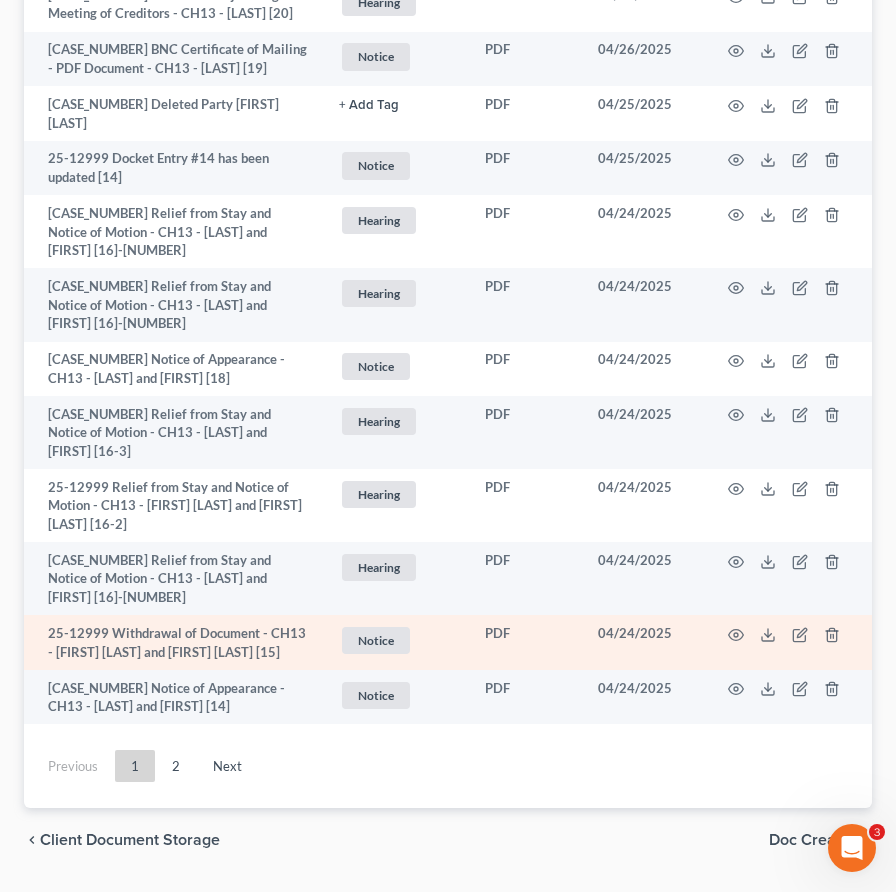 scroll, scrollTop: 4031, scrollLeft: 0, axis: vertical 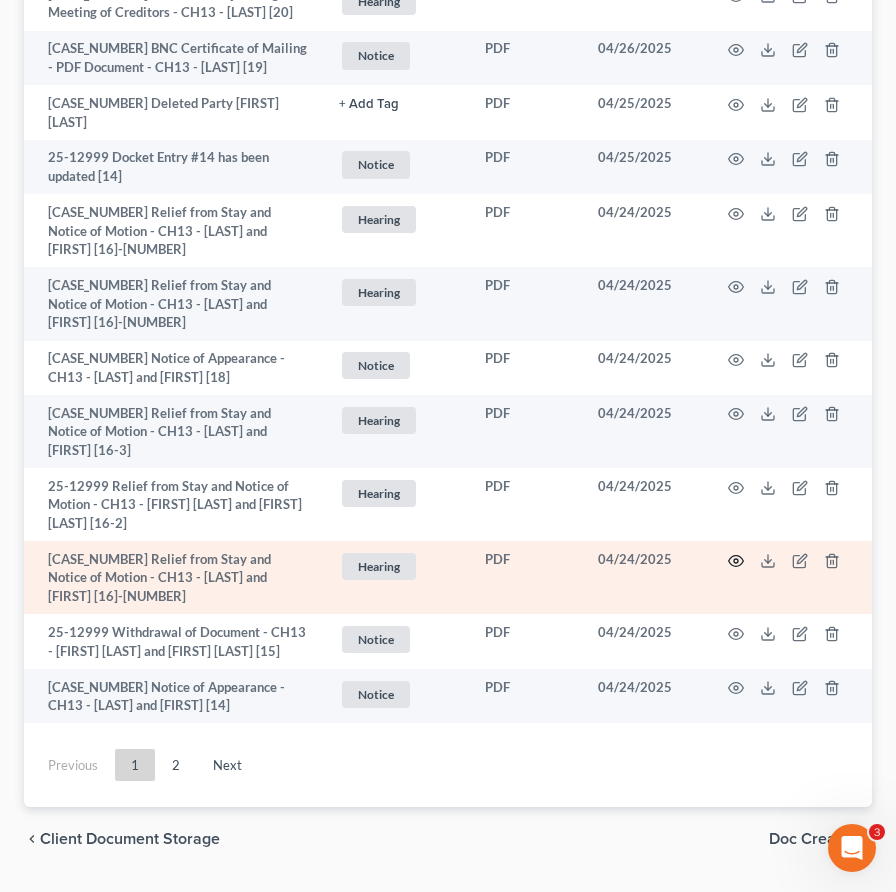 click 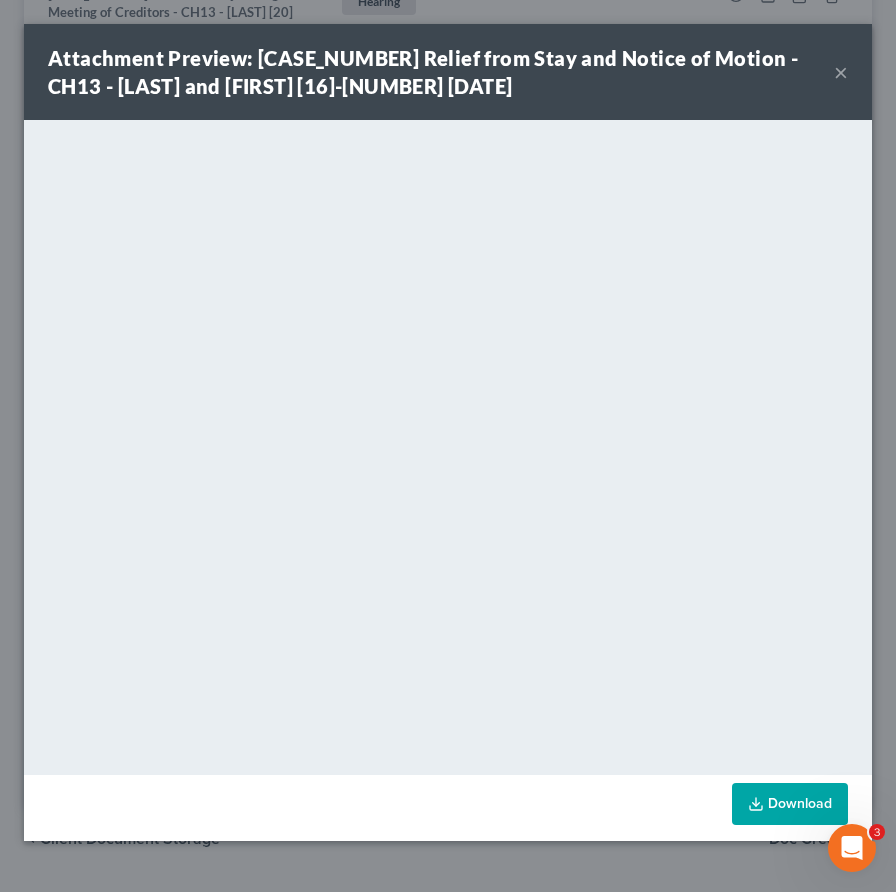 click on "×" at bounding box center [841, 72] 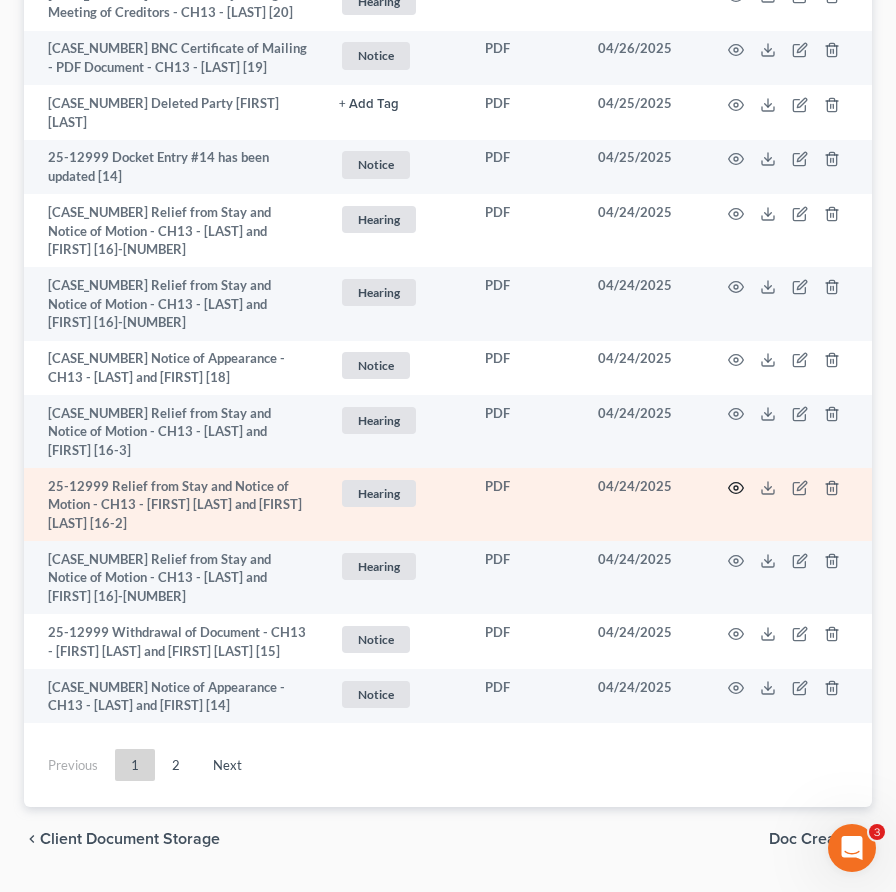 click 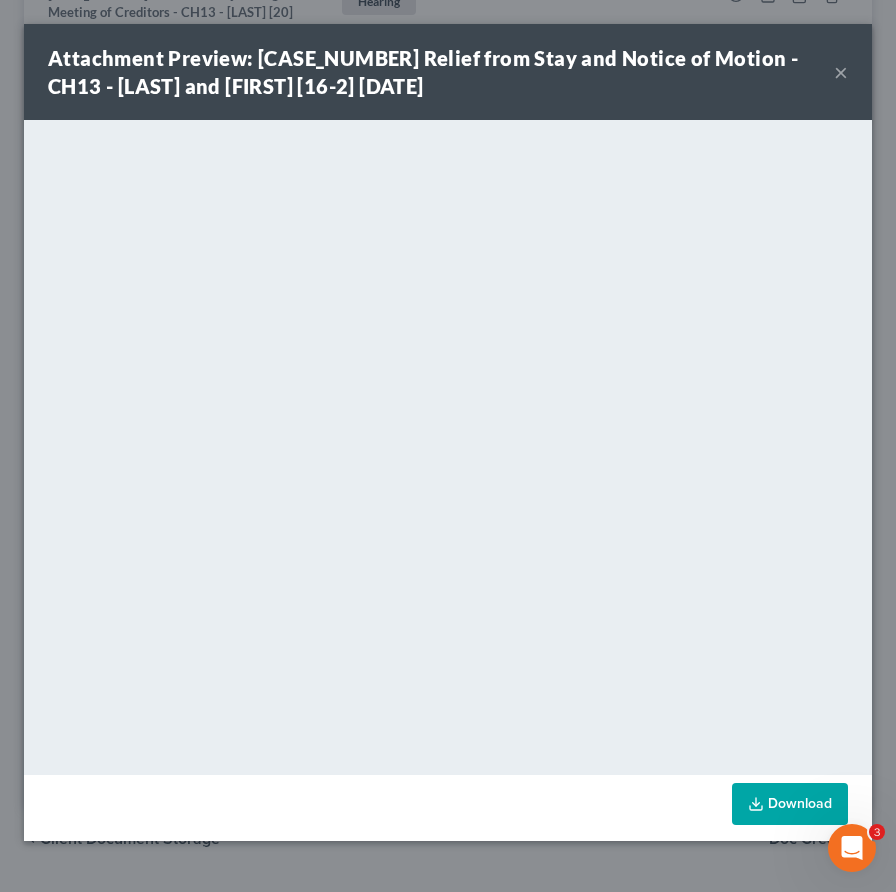 click on "×" at bounding box center (841, 72) 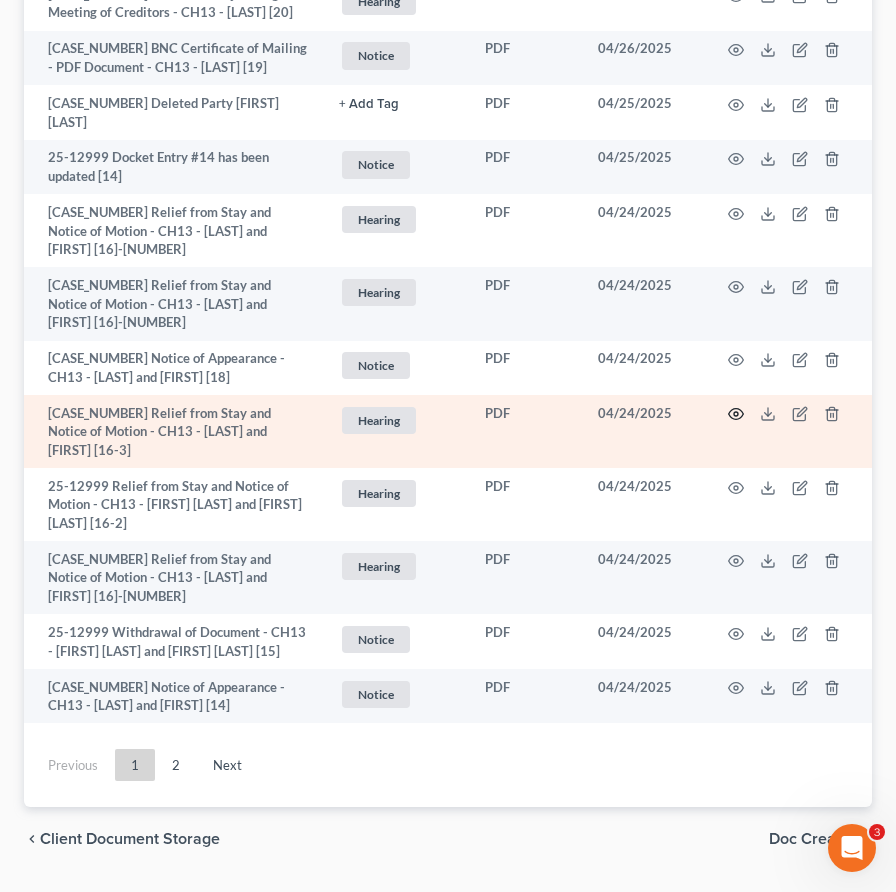 click 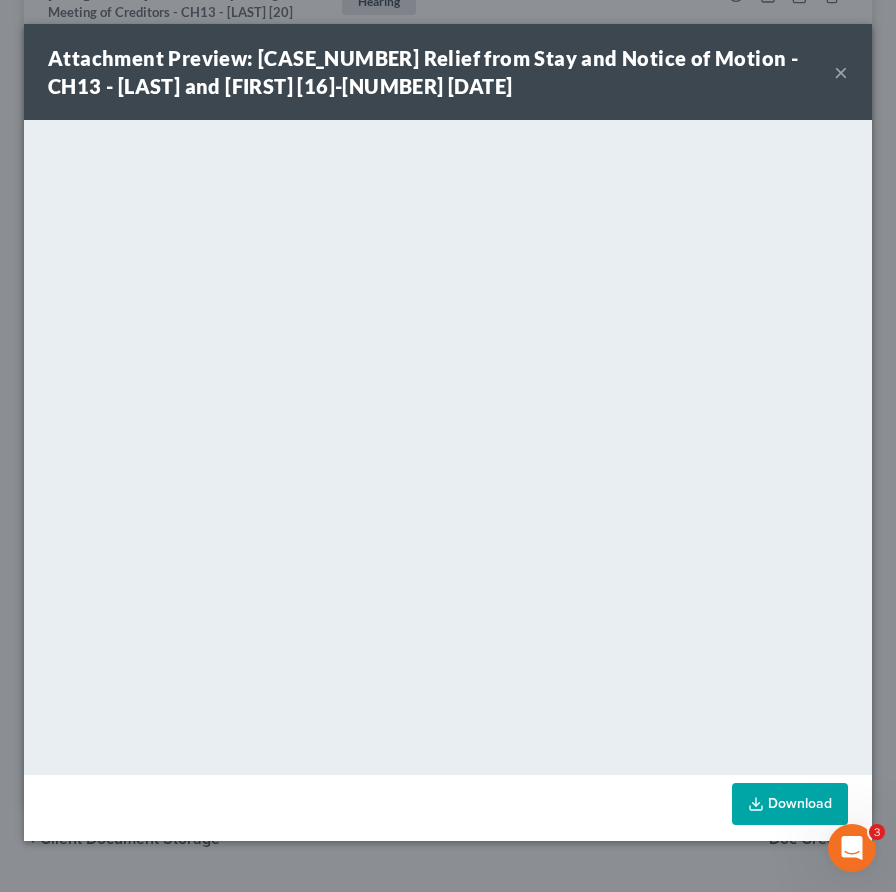 click on "×" at bounding box center (841, 72) 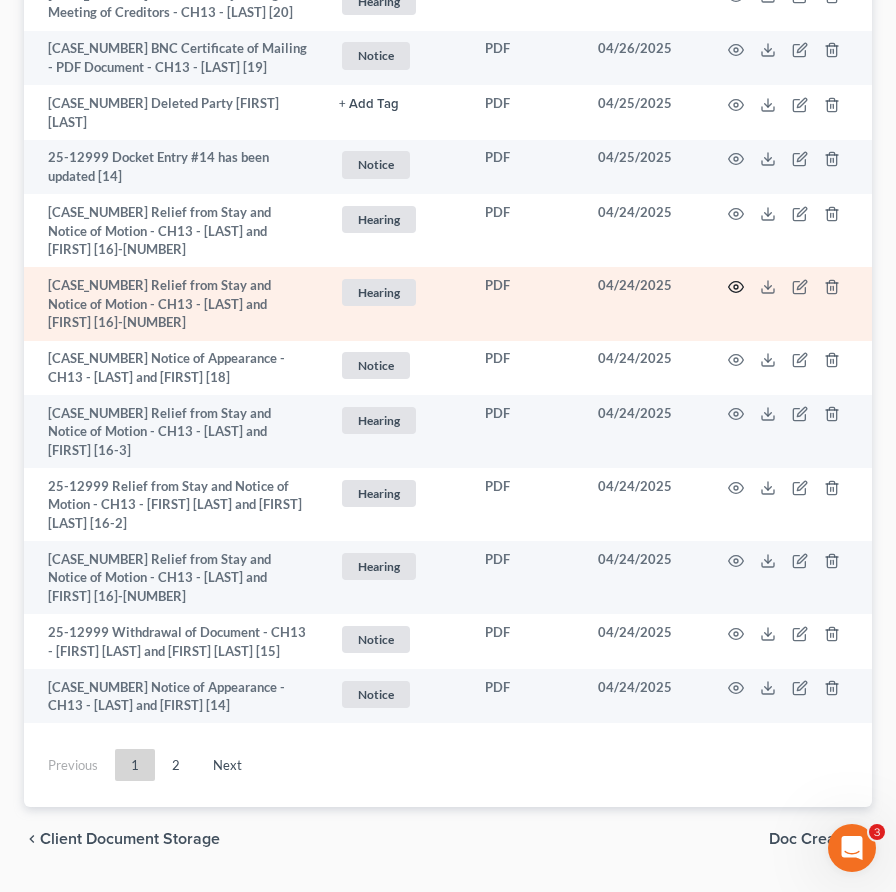 click 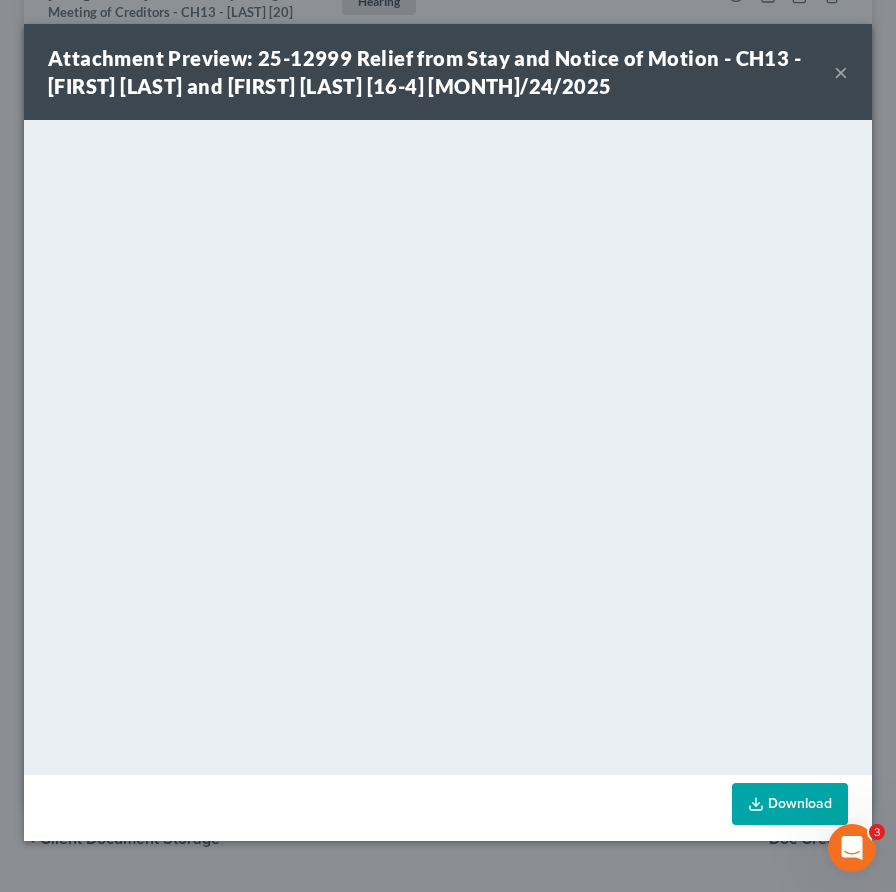 click on "×" at bounding box center (841, 72) 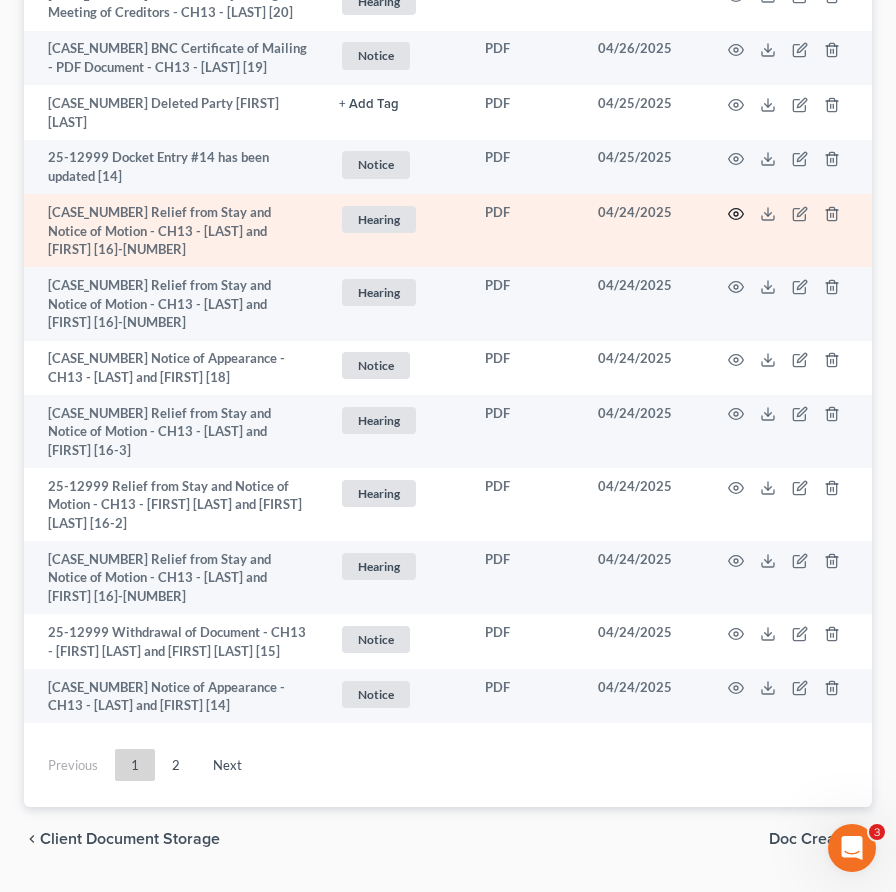 click 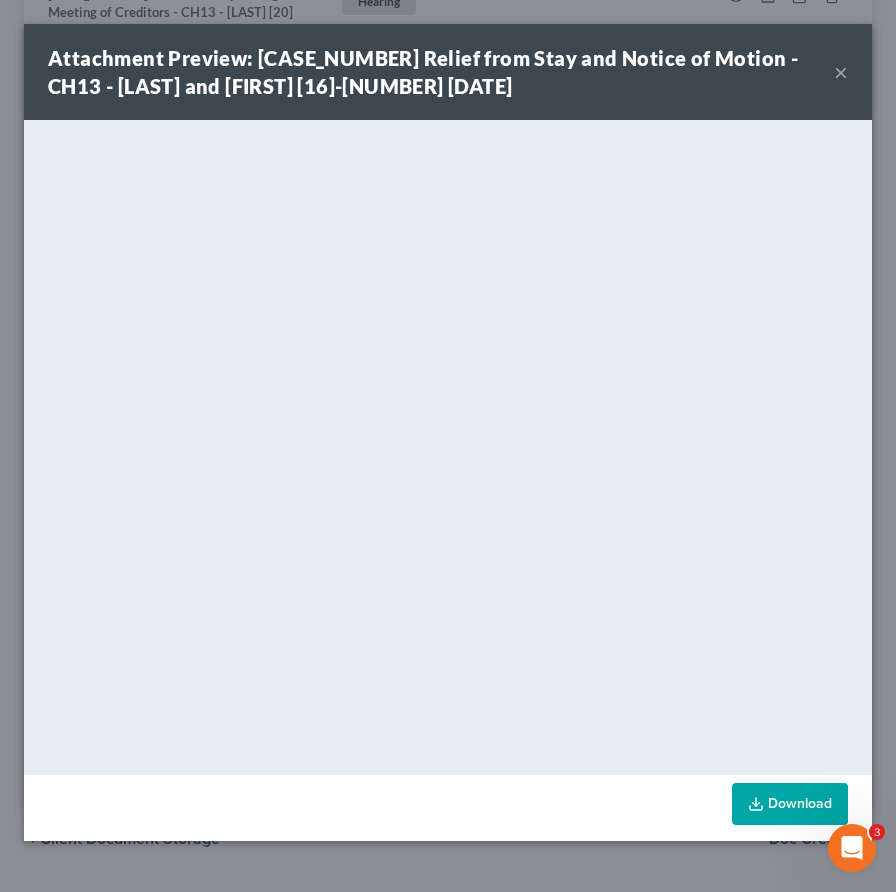 click on "×" at bounding box center [841, 72] 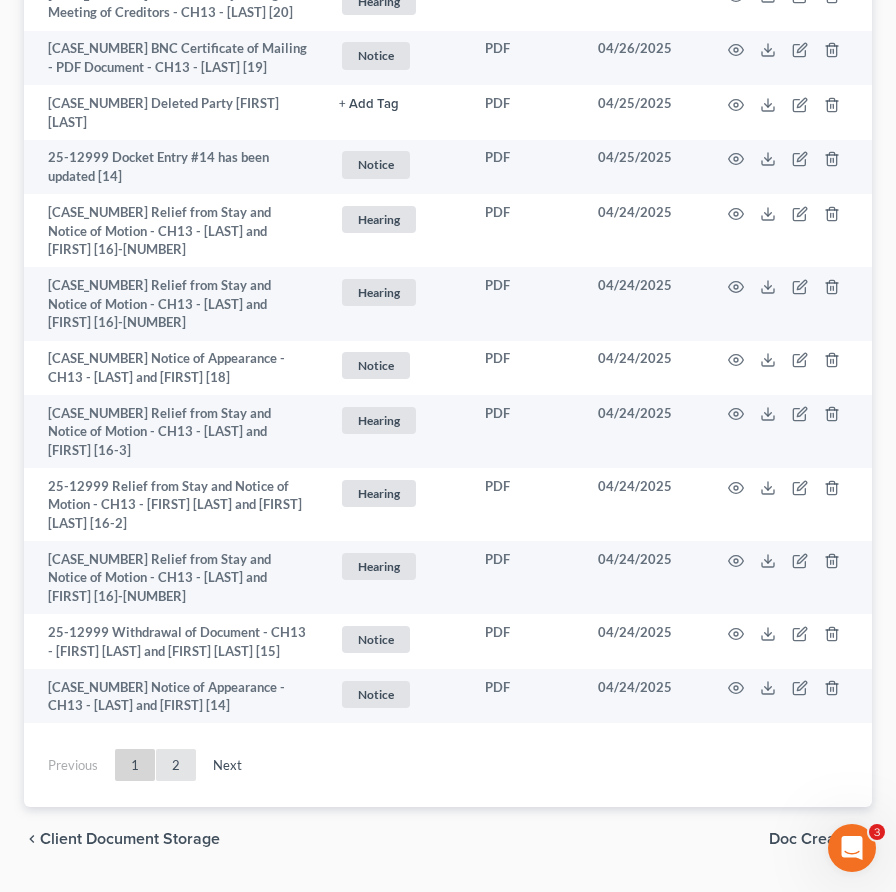click on "2" at bounding box center (176, 765) 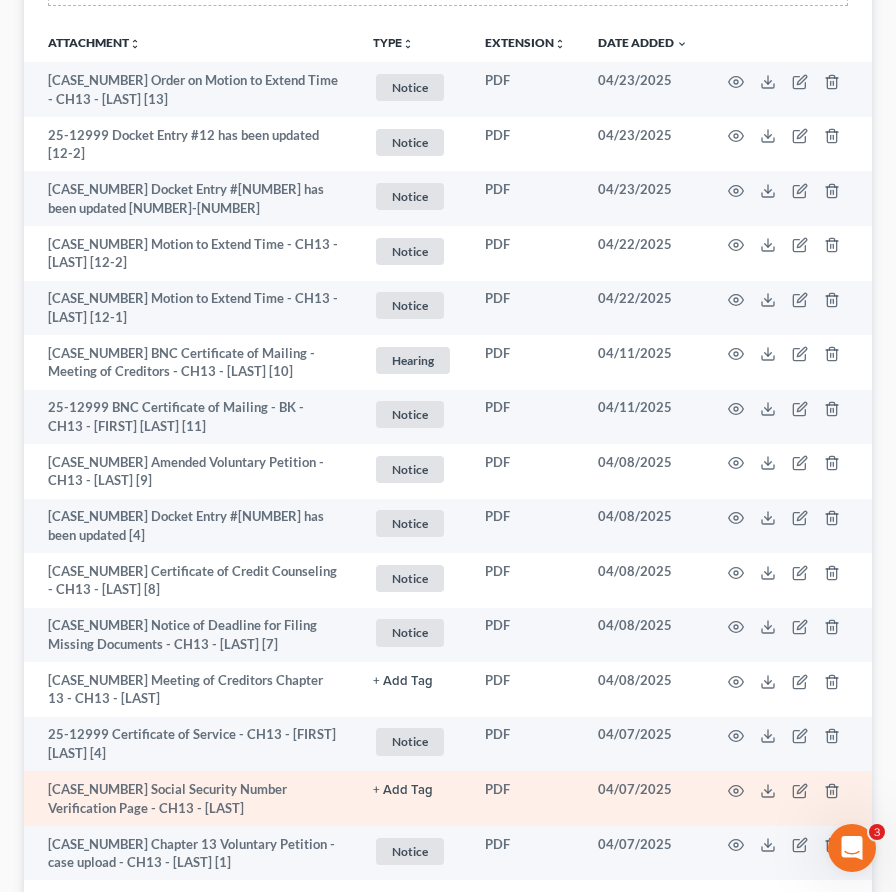 scroll, scrollTop: 721, scrollLeft: 0, axis: vertical 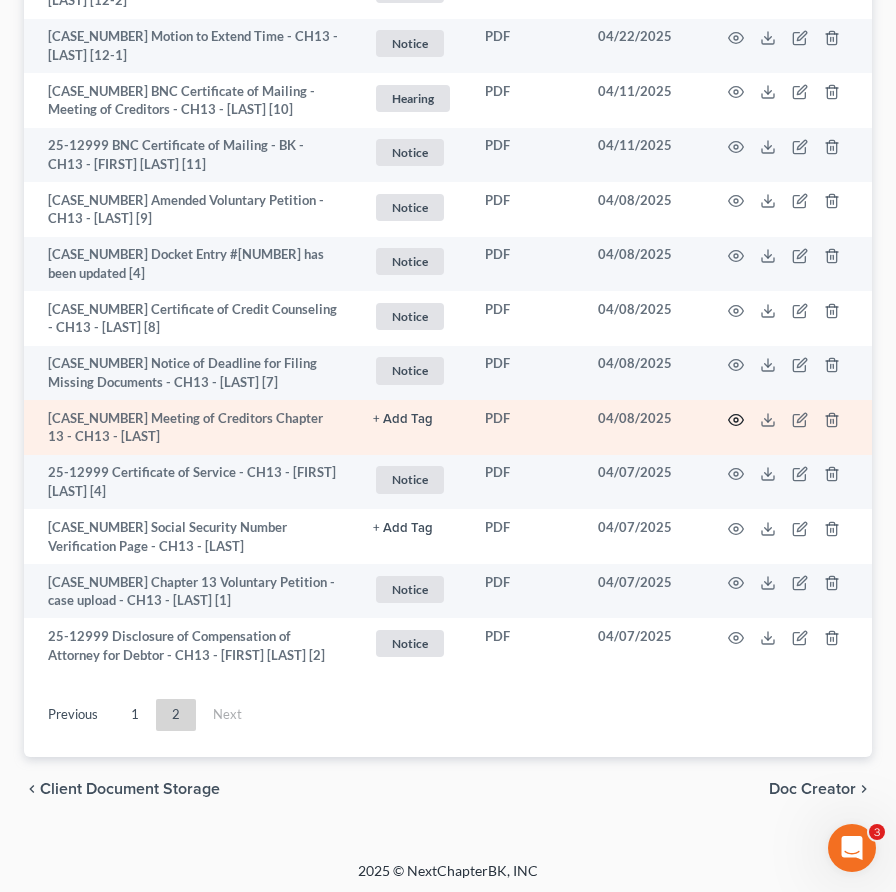 click 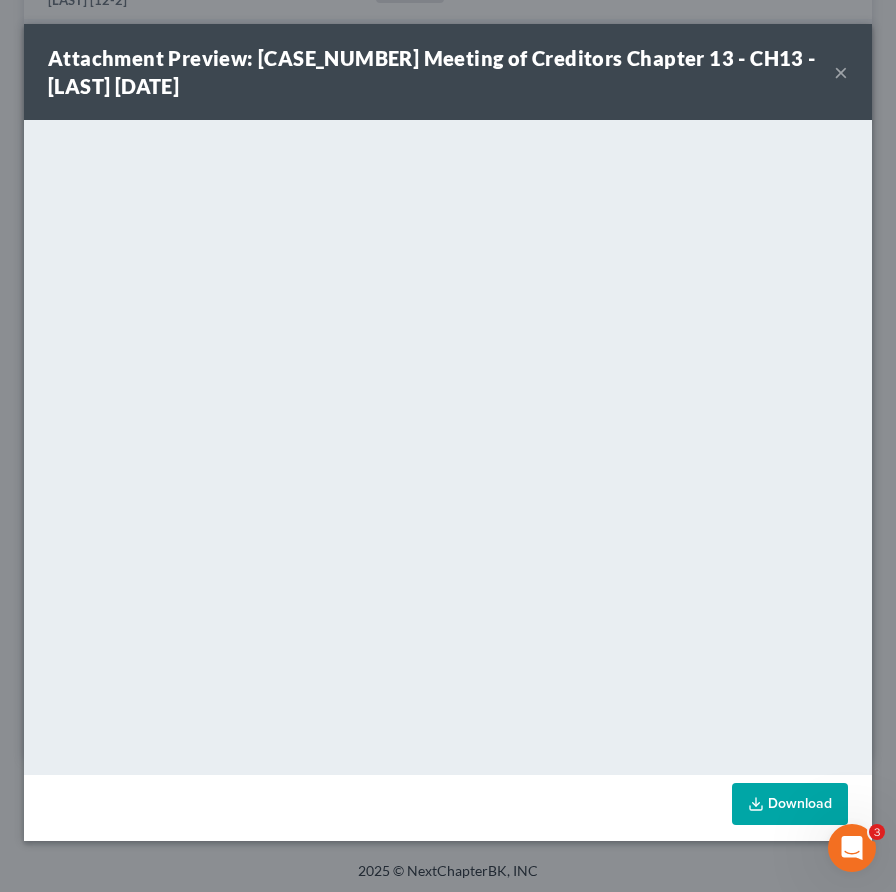click on "×" at bounding box center (841, 72) 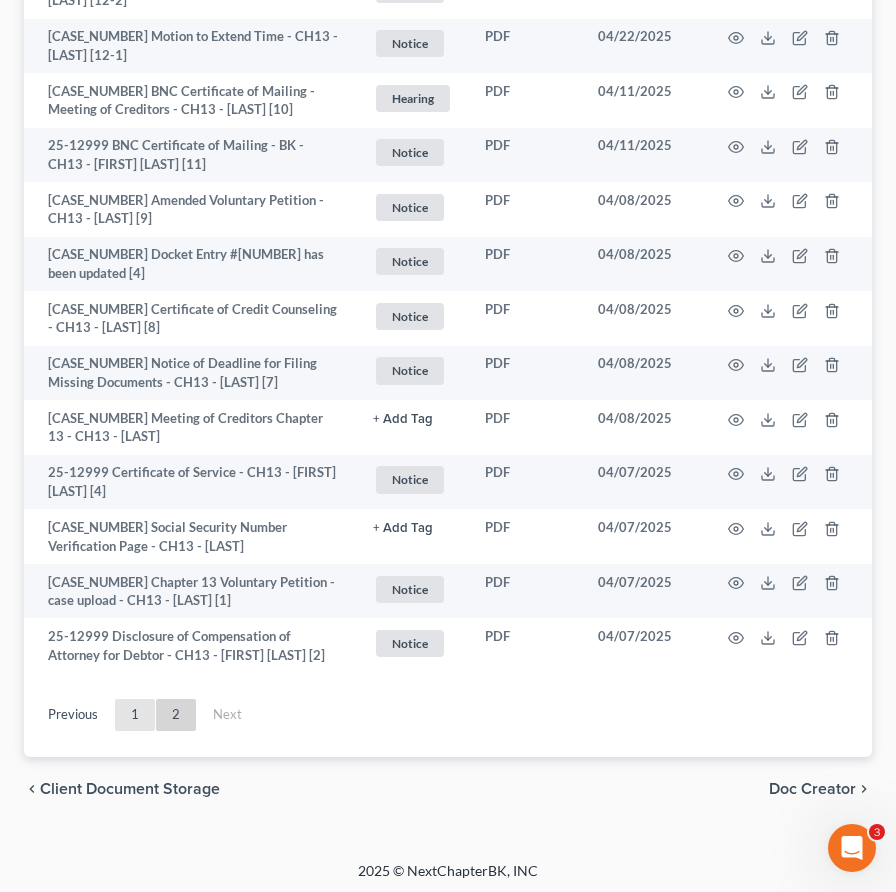 click on "1" at bounding box center (135, 715) 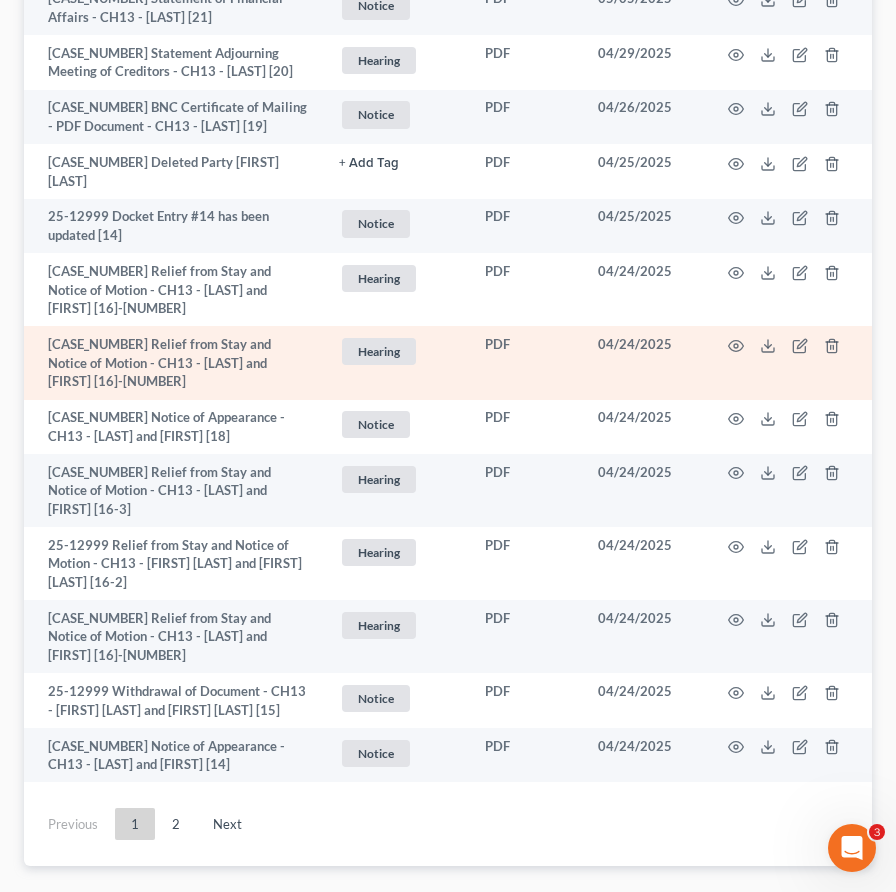 scroll, scrollTop: 3968, scrollLeft: 0, axis: vertical 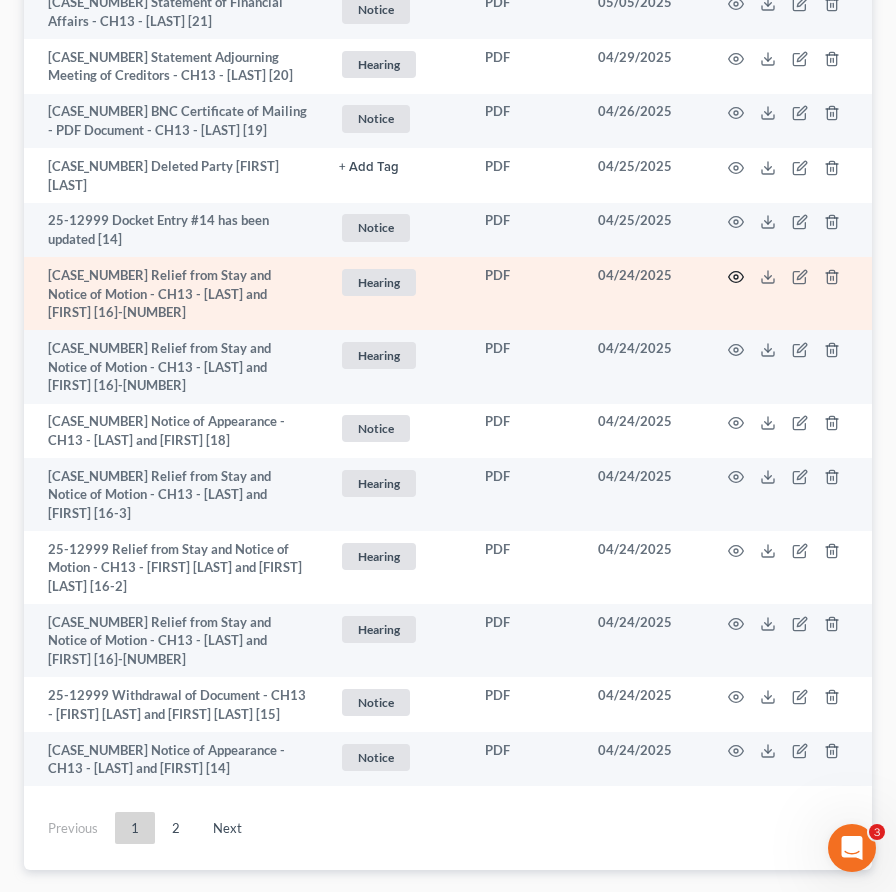 click 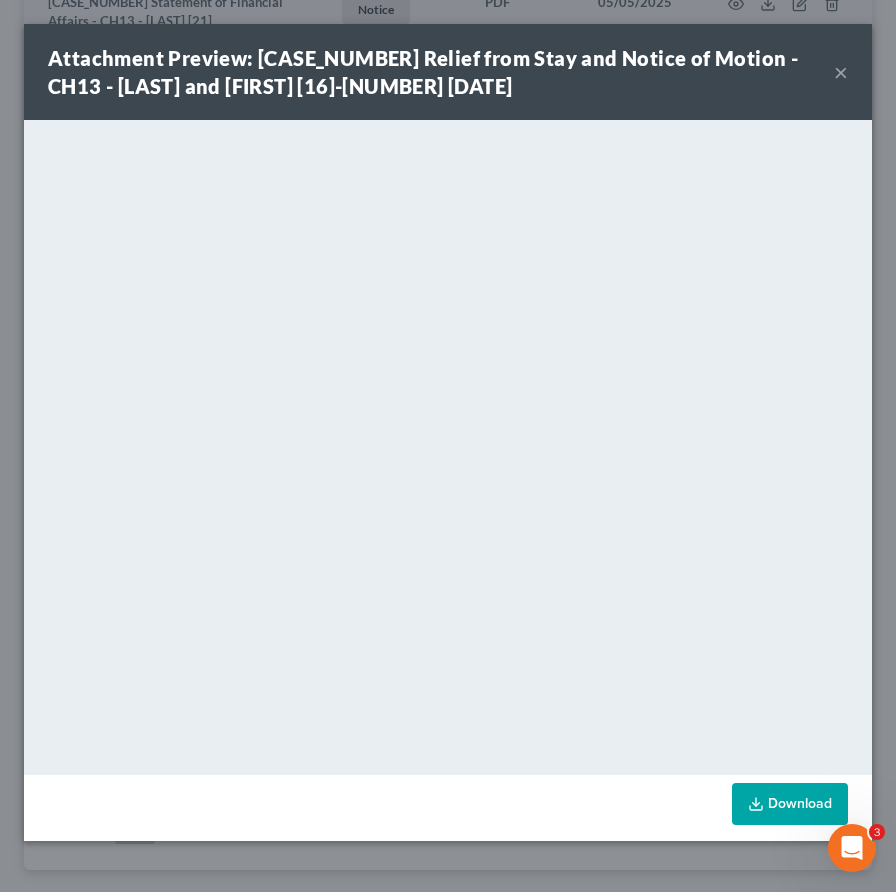 click on "×" at bounding box center (841, 72) 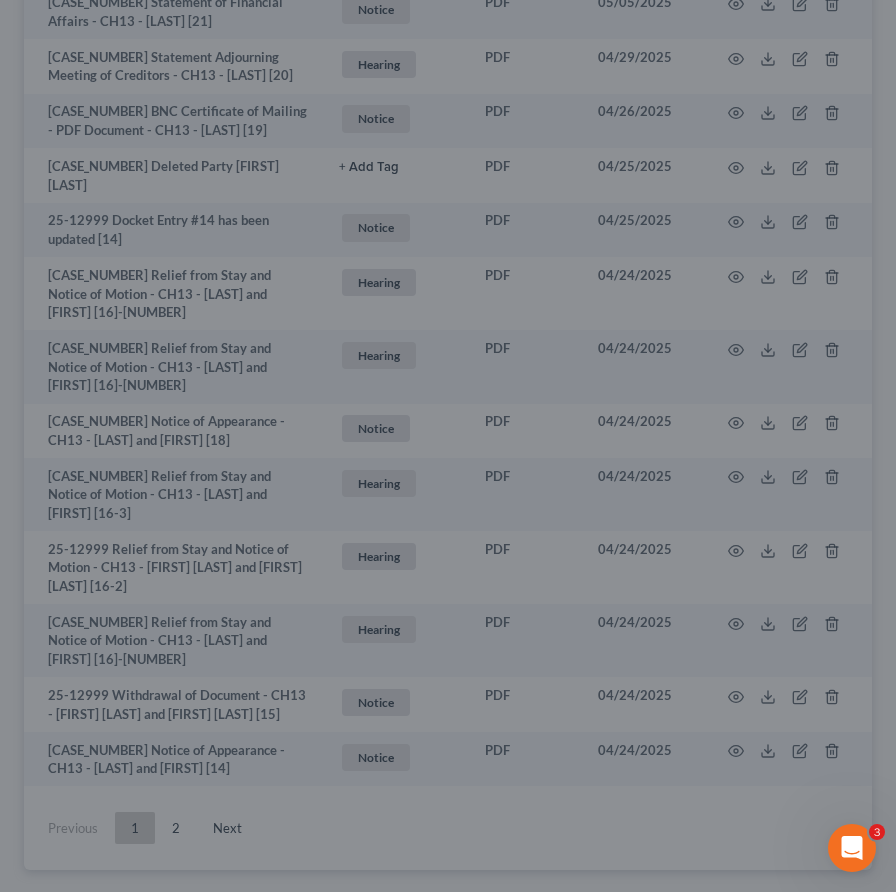 click on "×" at bounding box center [790, 118] 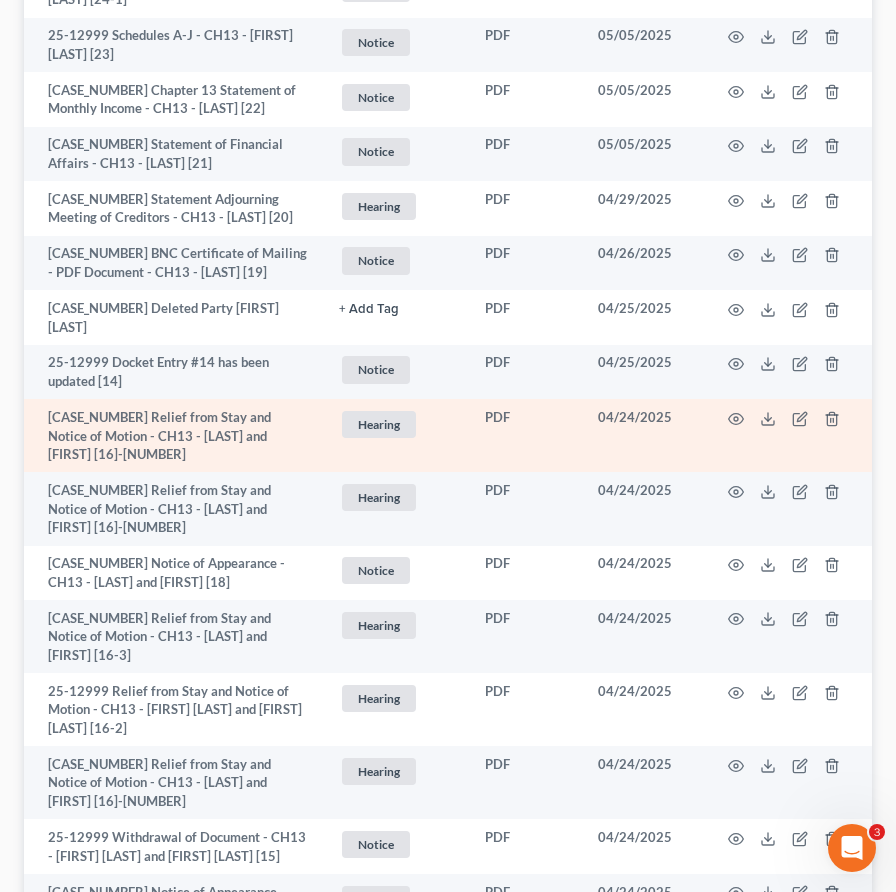 scroll, scrollTop: 4032, scrollLeft: 0, axis: vertical 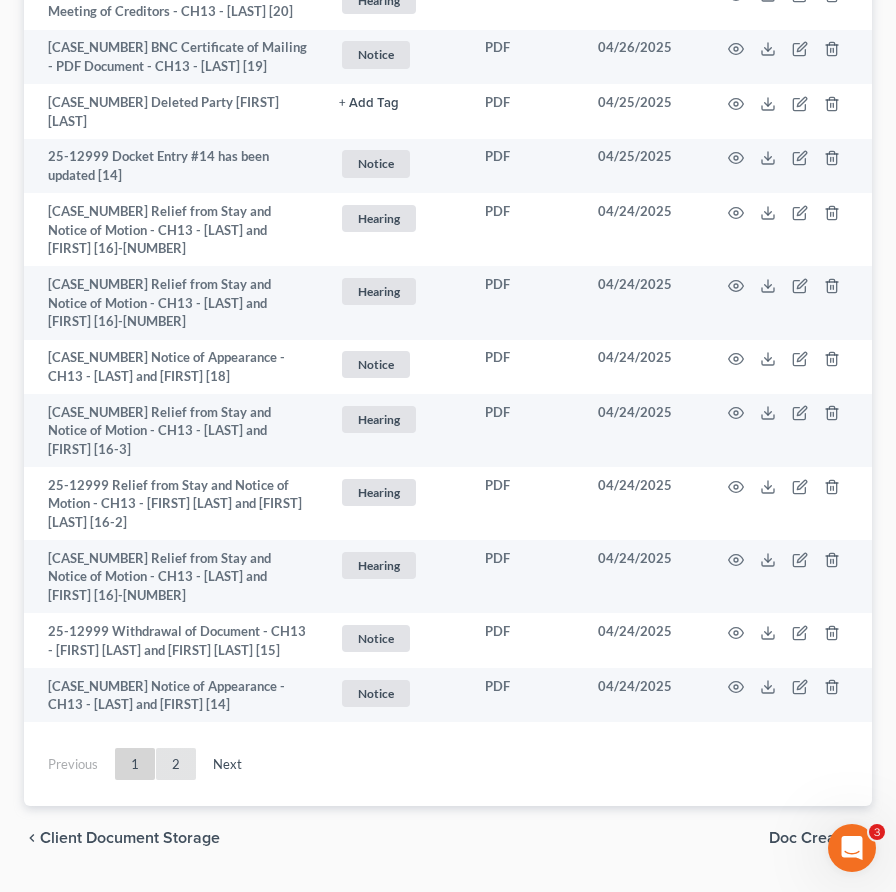 click on "2" at bounding box center (176, 764) 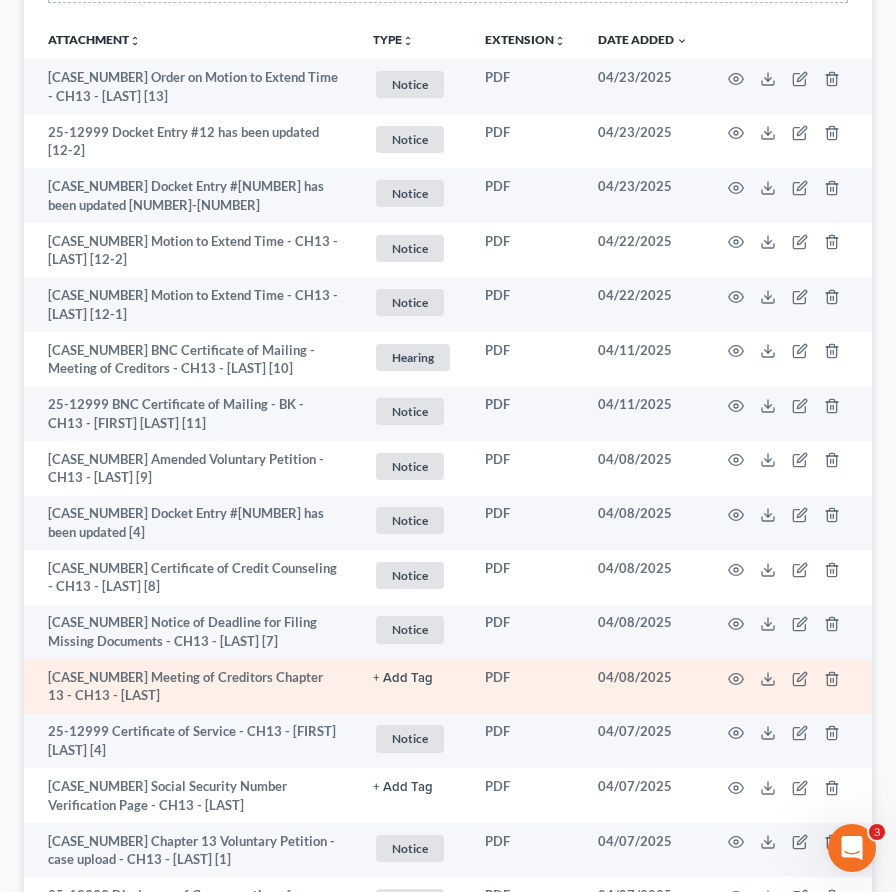 scroll, scrollTop: 457, scrollLeft: 0, axis: vertical 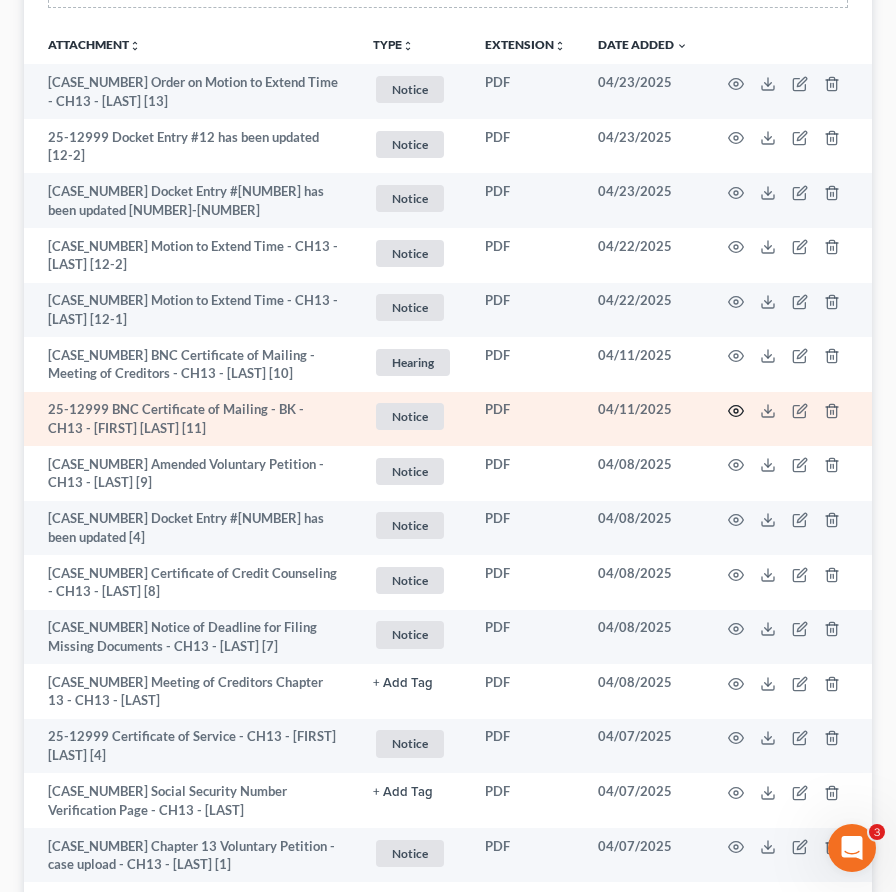 click 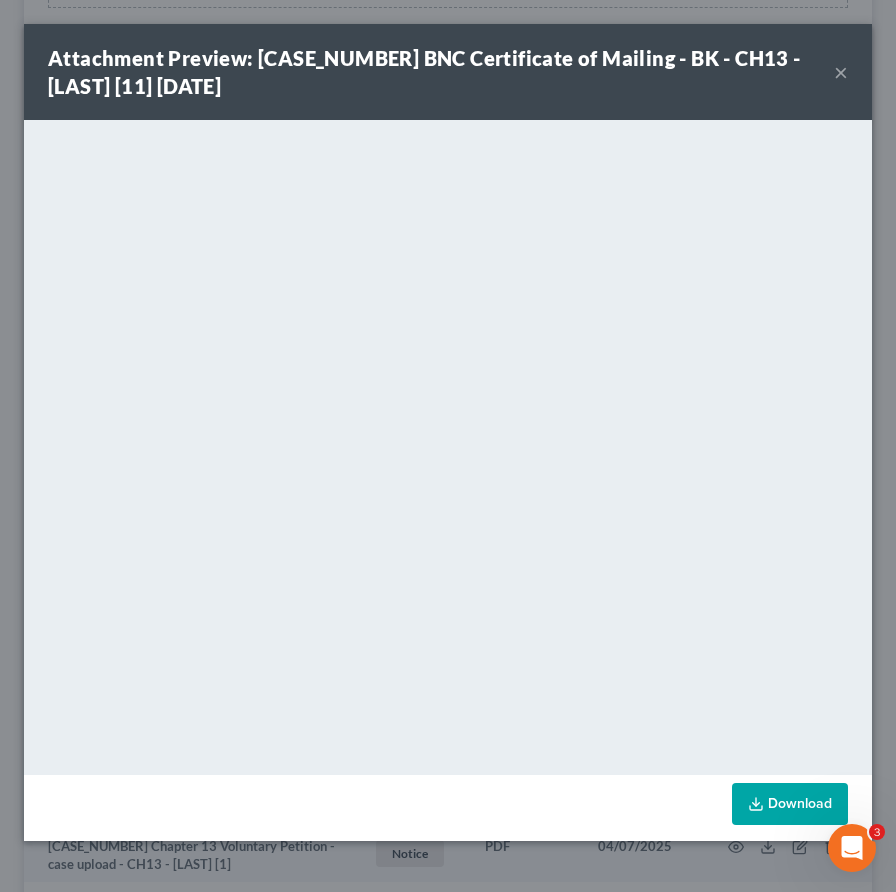 click on "×" at bounding box center (841, 72) 